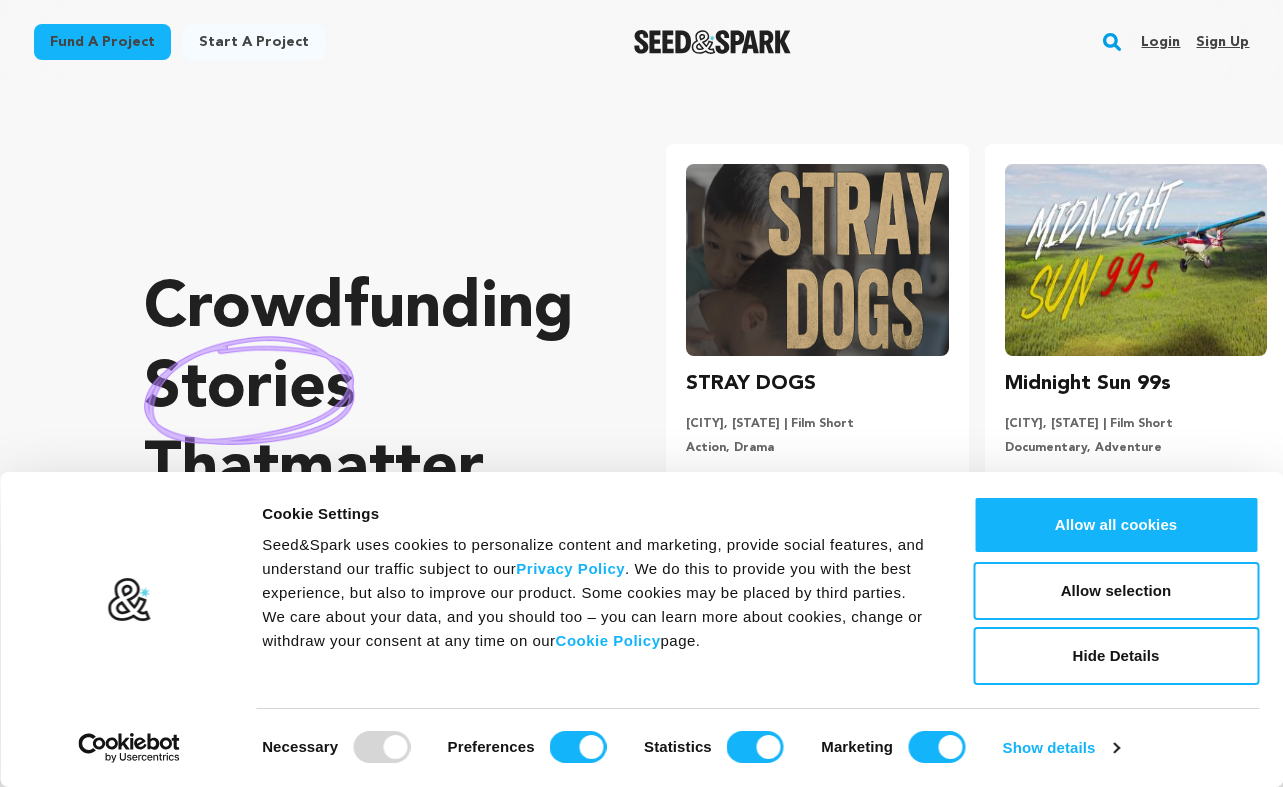 scroll, scrollTop: 0, scrollLeft: 0, axis: both 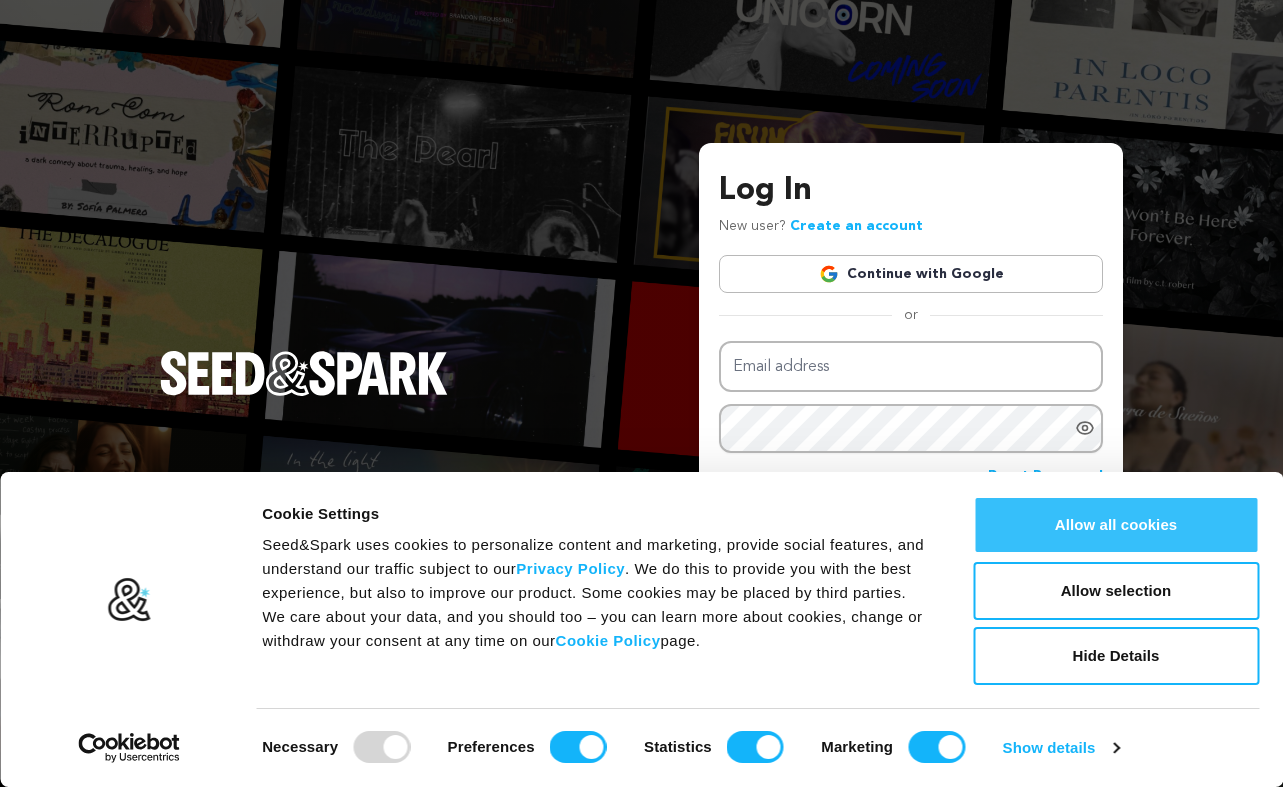 click on "Allow all cookies" at bounding box center [1116, 525] 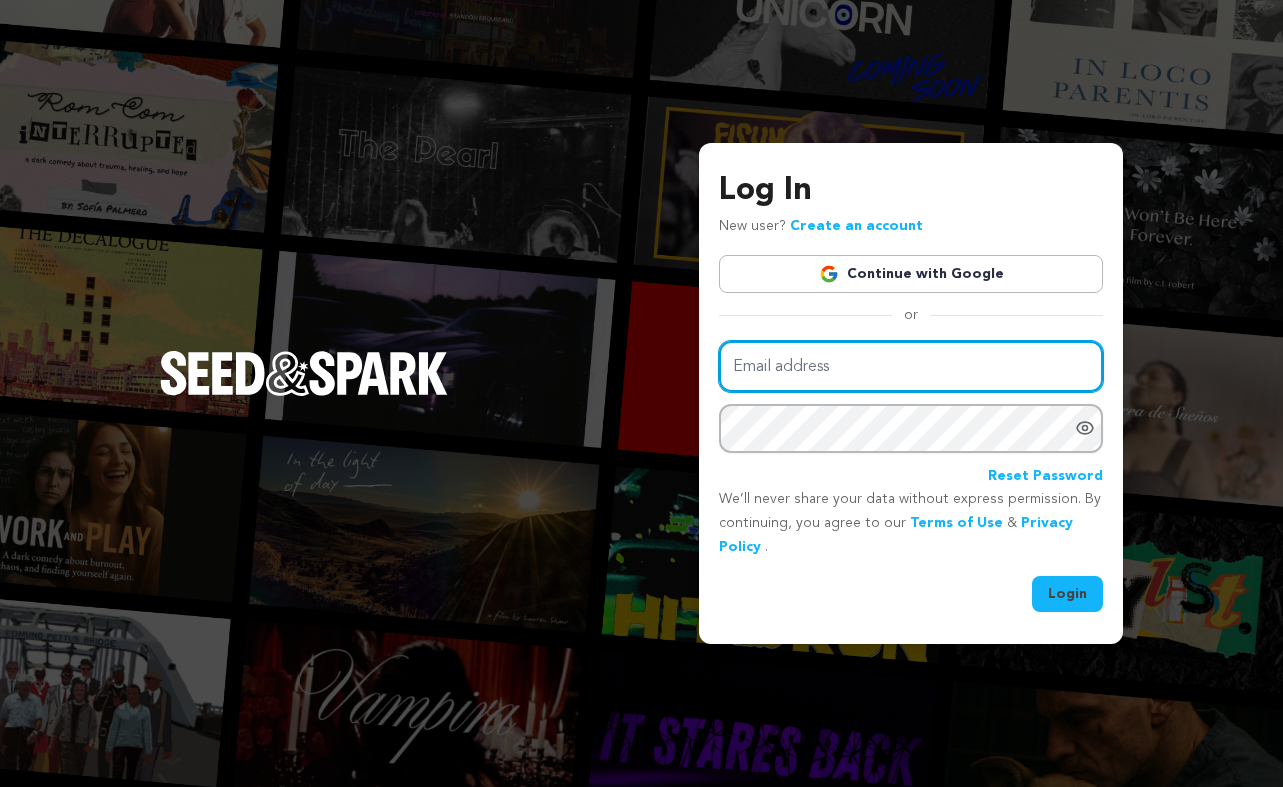 click on "Email address" at bounding box center (911, 366) 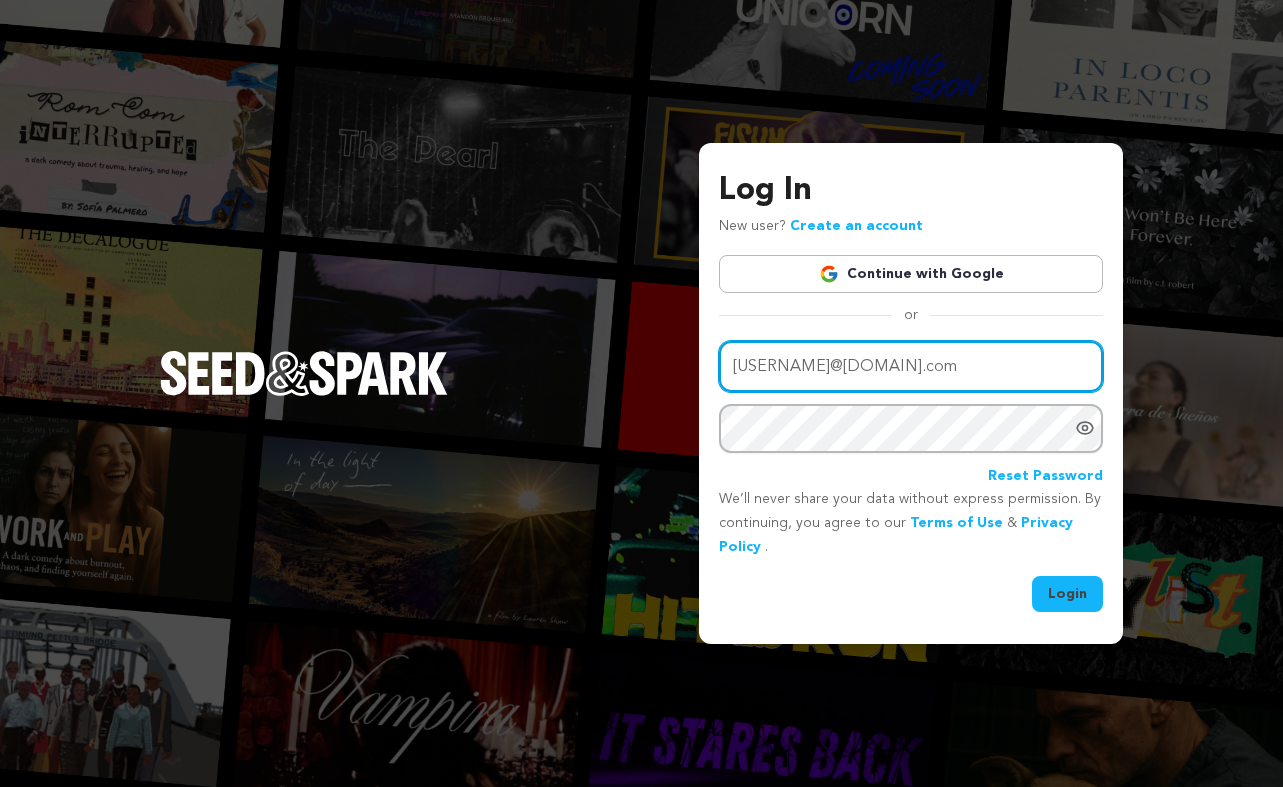drag, startPoint x: 929, startPoint y: 371, endPoint x: 841, endPoint y: 370, distance: 88.005684 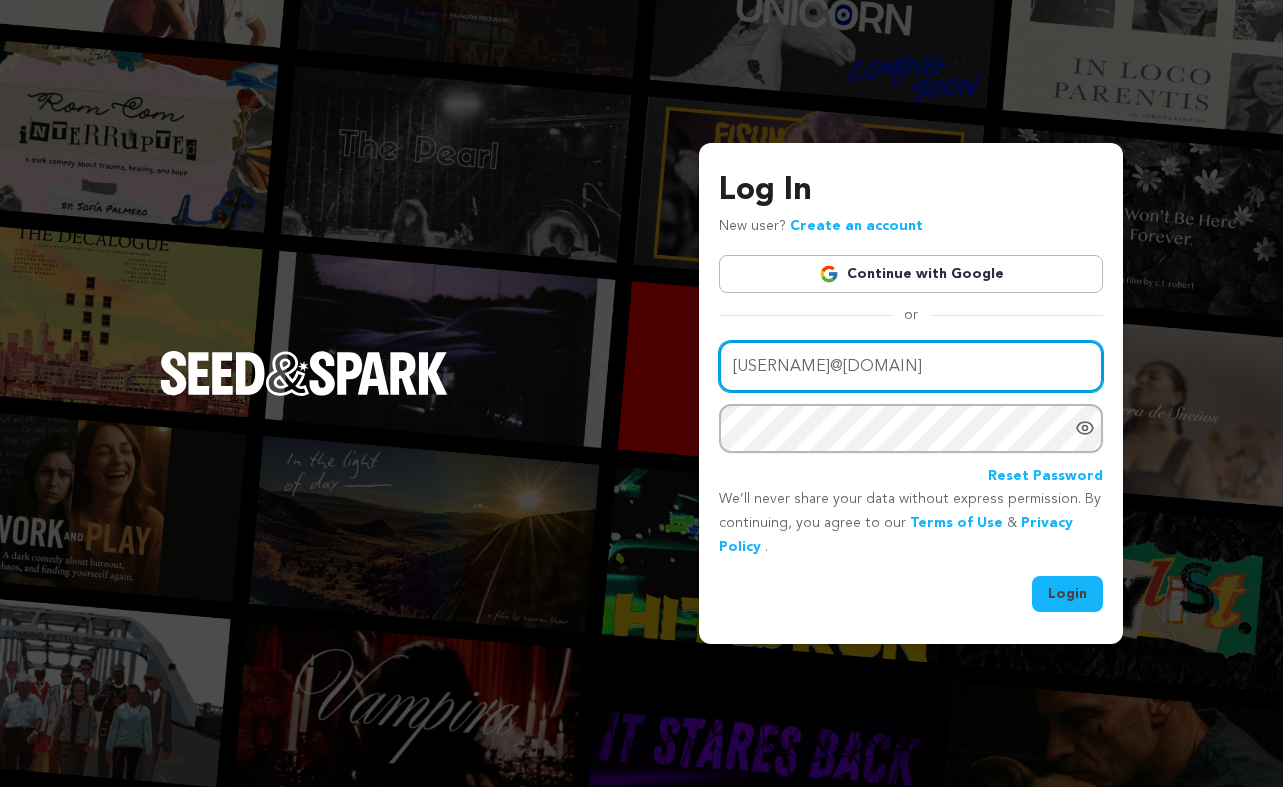 type on "colinfcostello@elaroad.com" 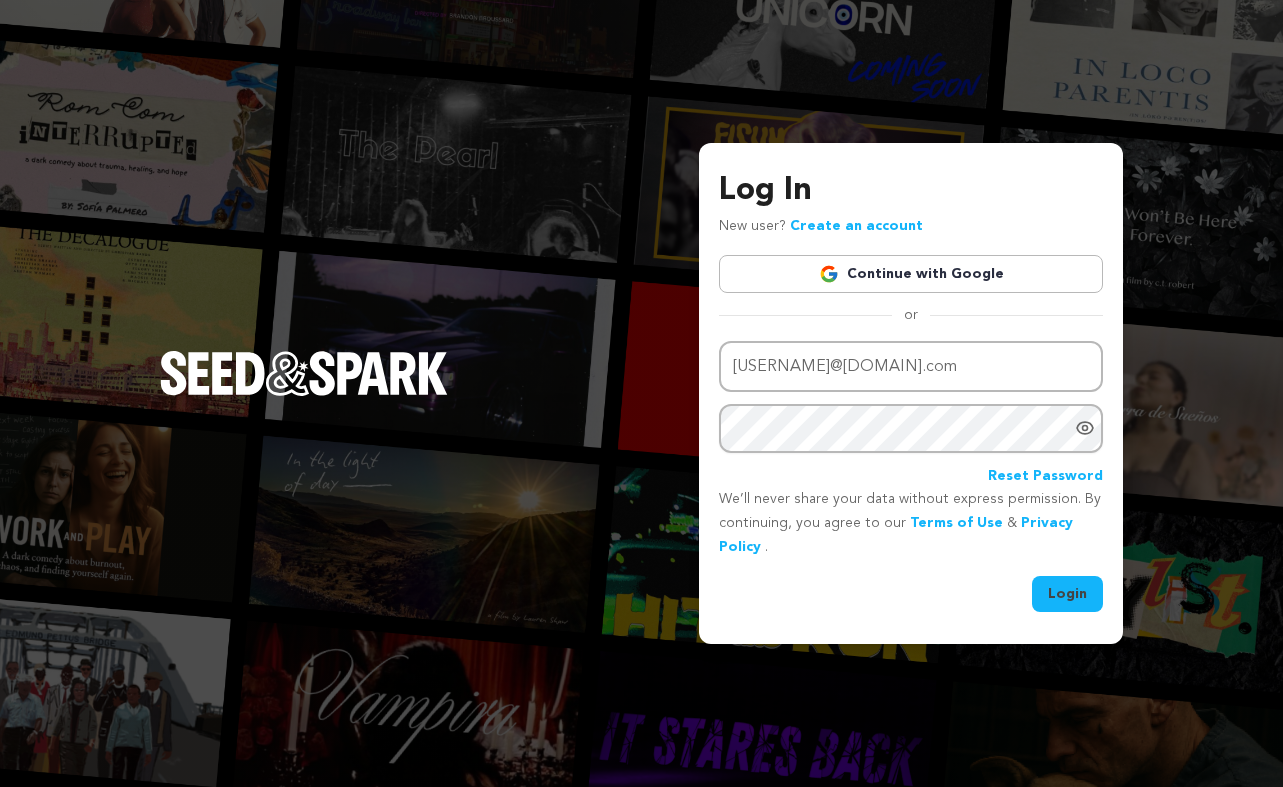 click on "Login" at bounding box center (1067, 594) 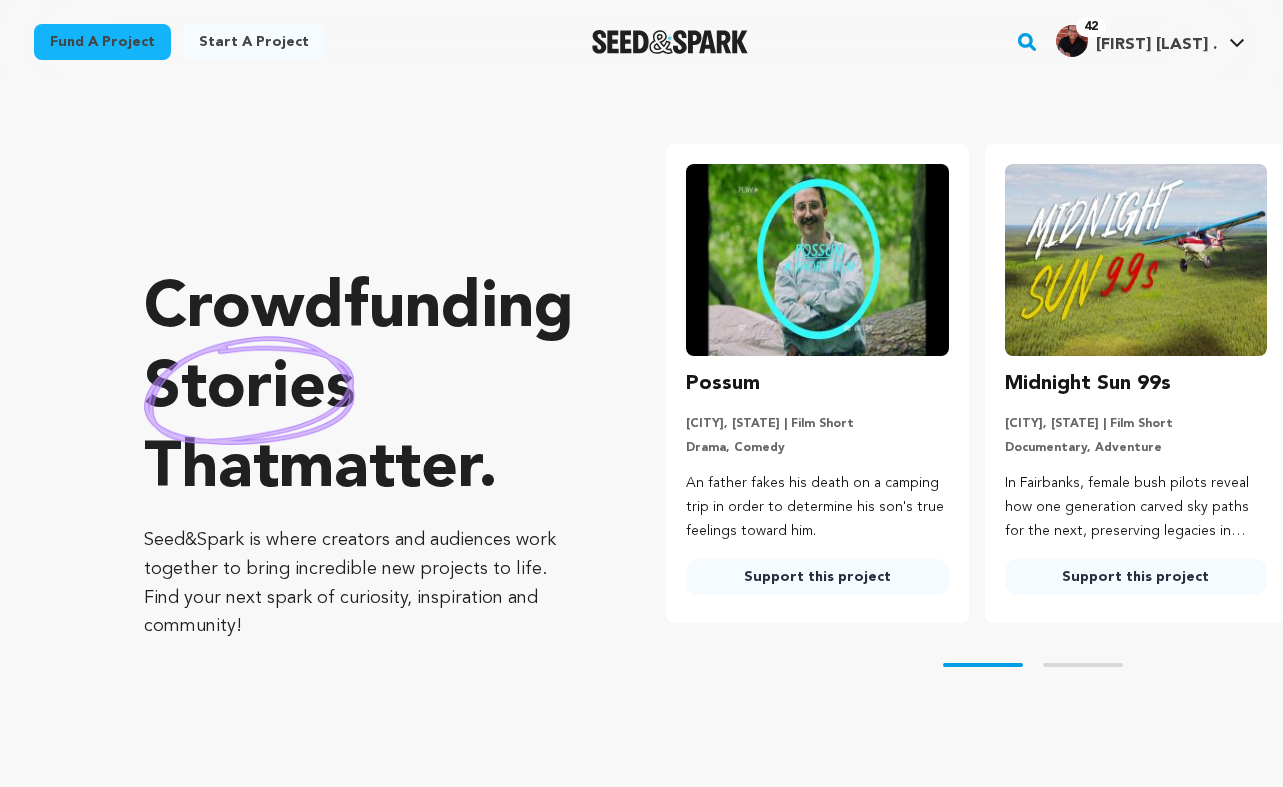 scroll, scrollTop: 0, scrollLeft: 0, axis: both 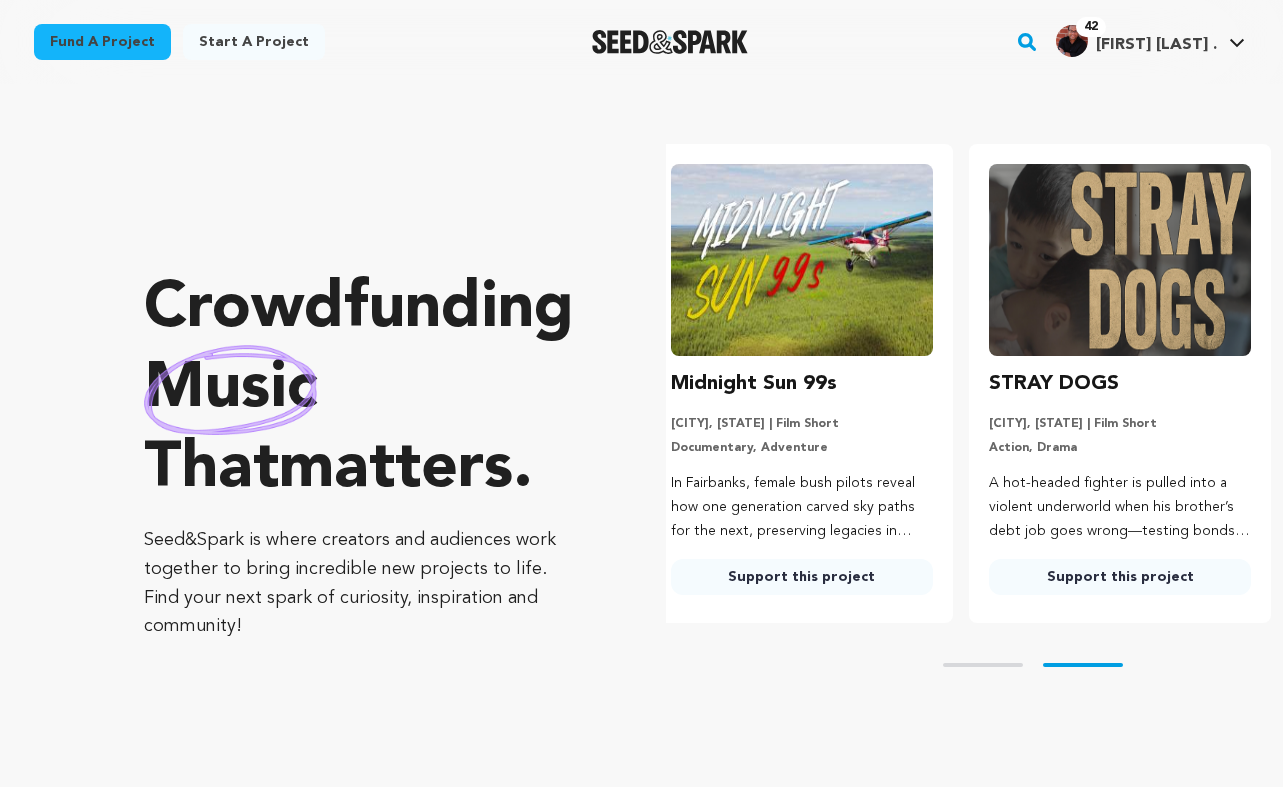 click 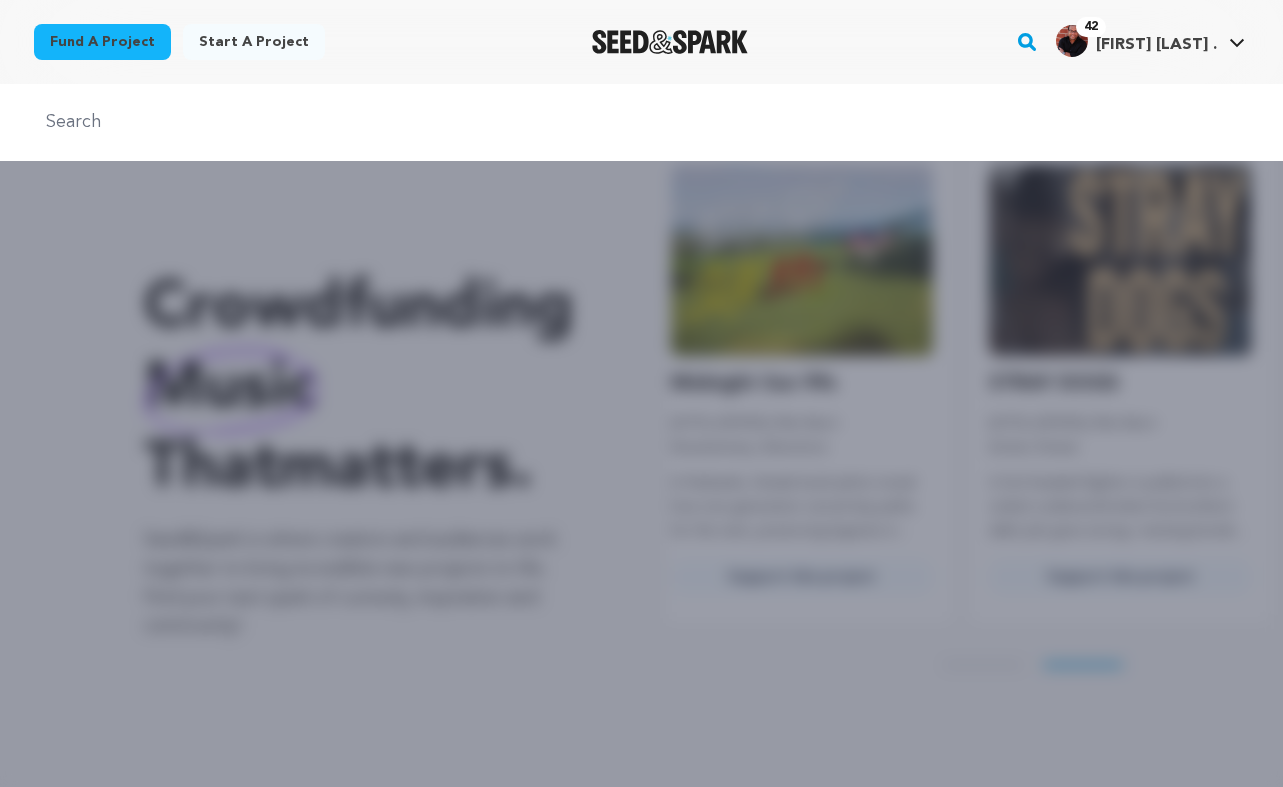 click at bounding box center [642, 122] 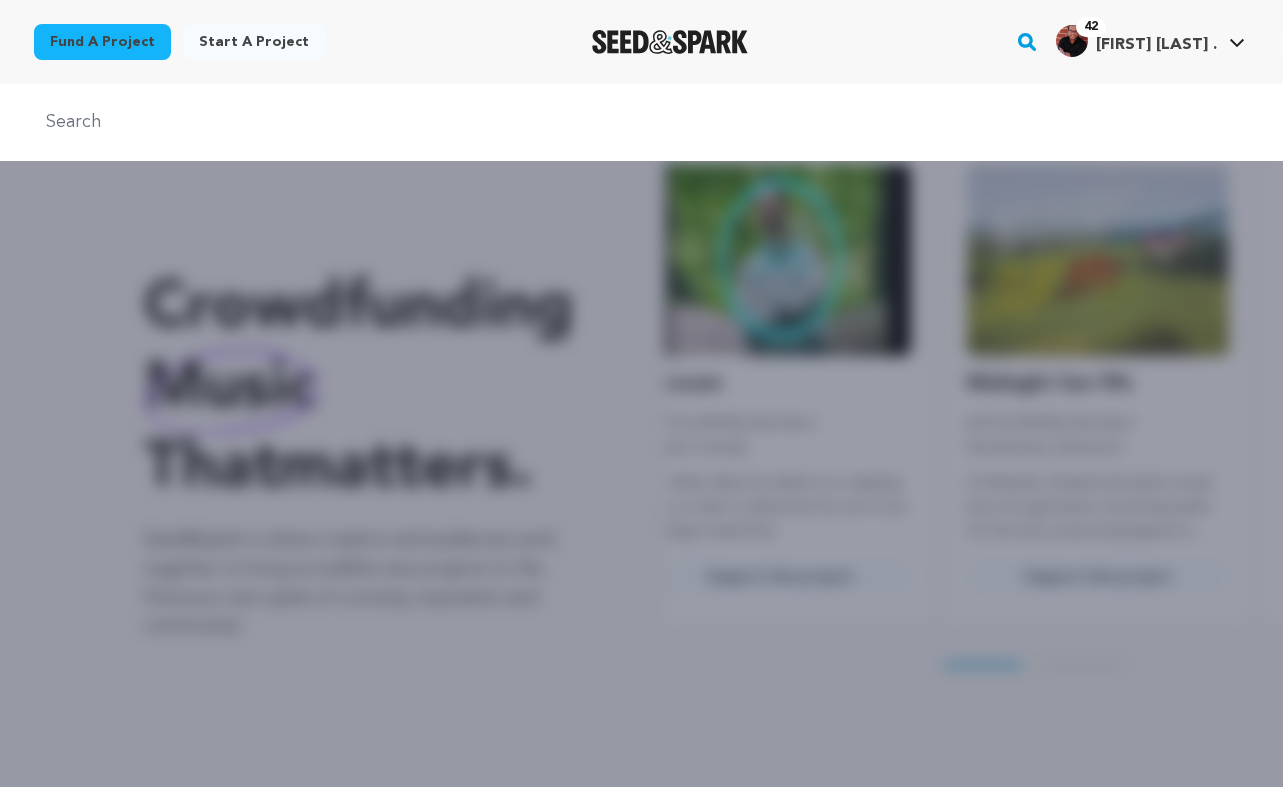 scroll, scrollTop: 0, scrollLeft: 0, axis: both 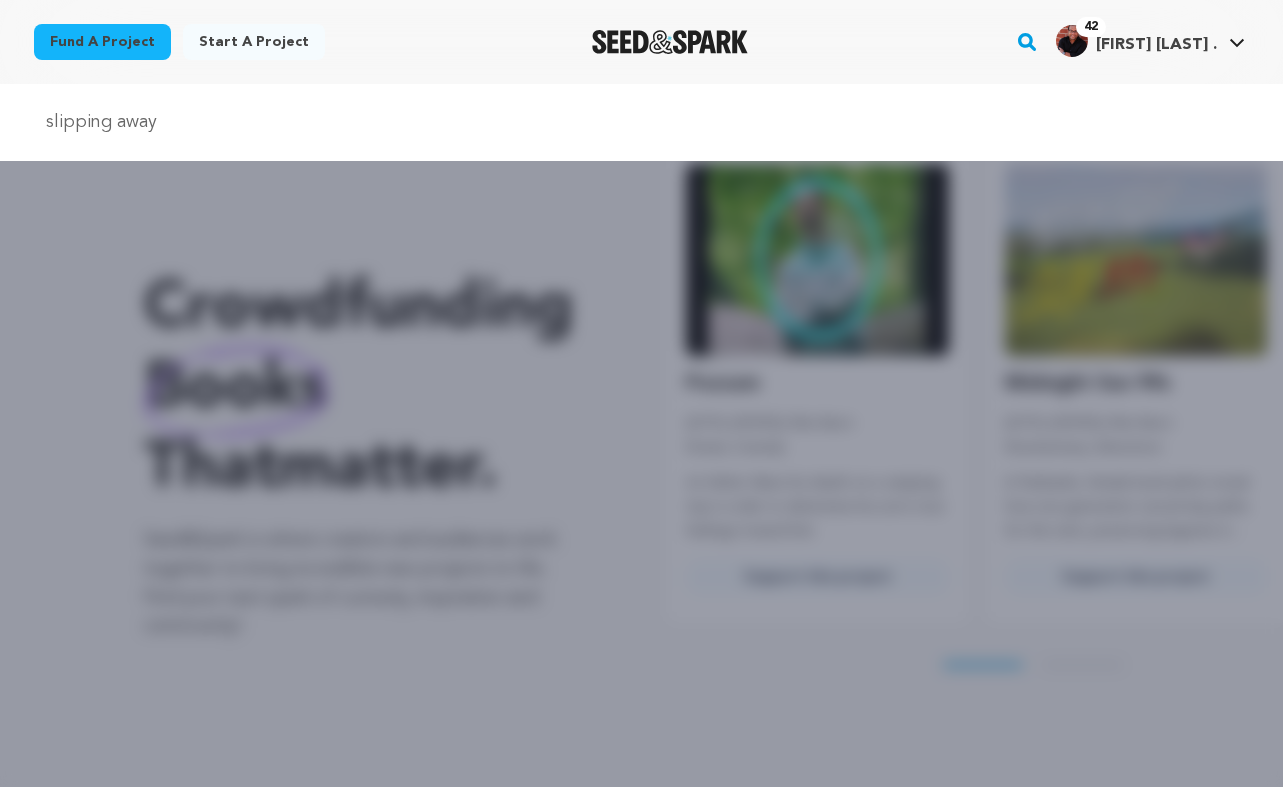 type on "slipping away" 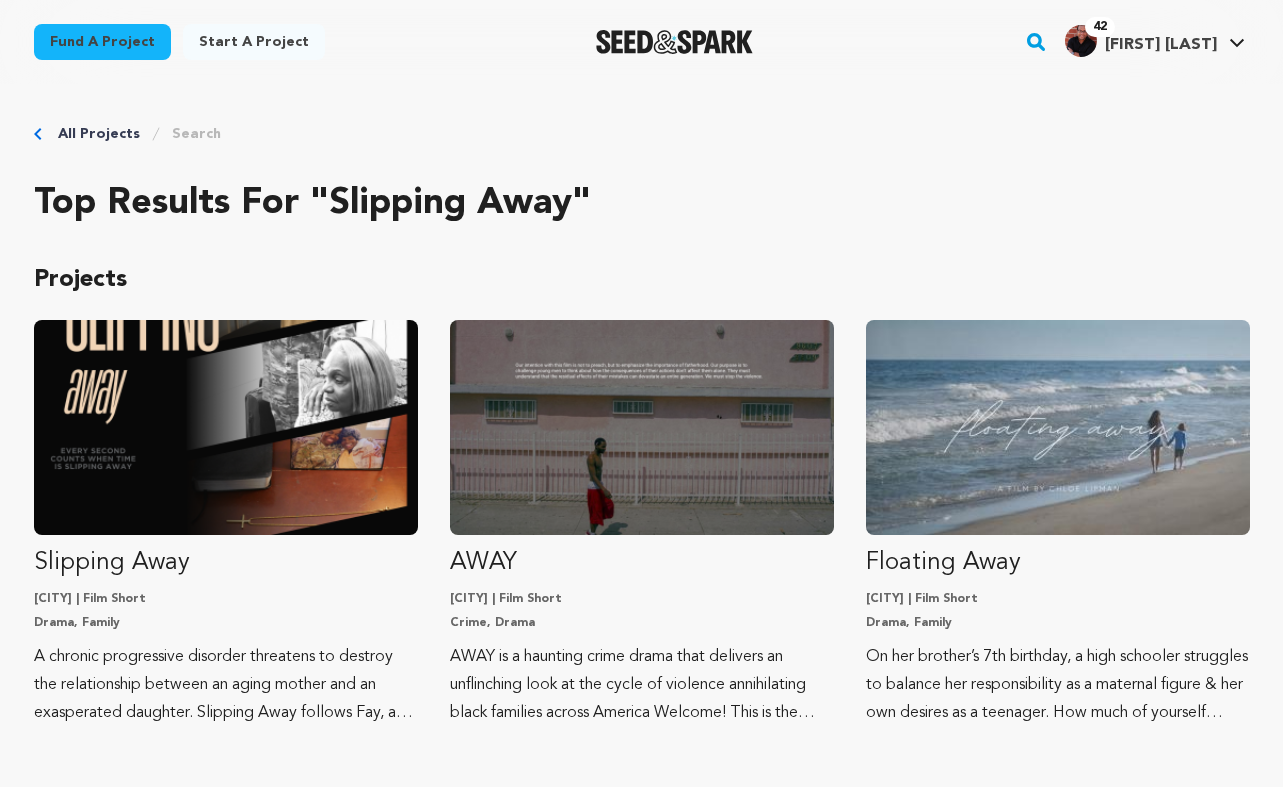 scroll, scrollTop: 0, scrollLeft: 0, axis: both 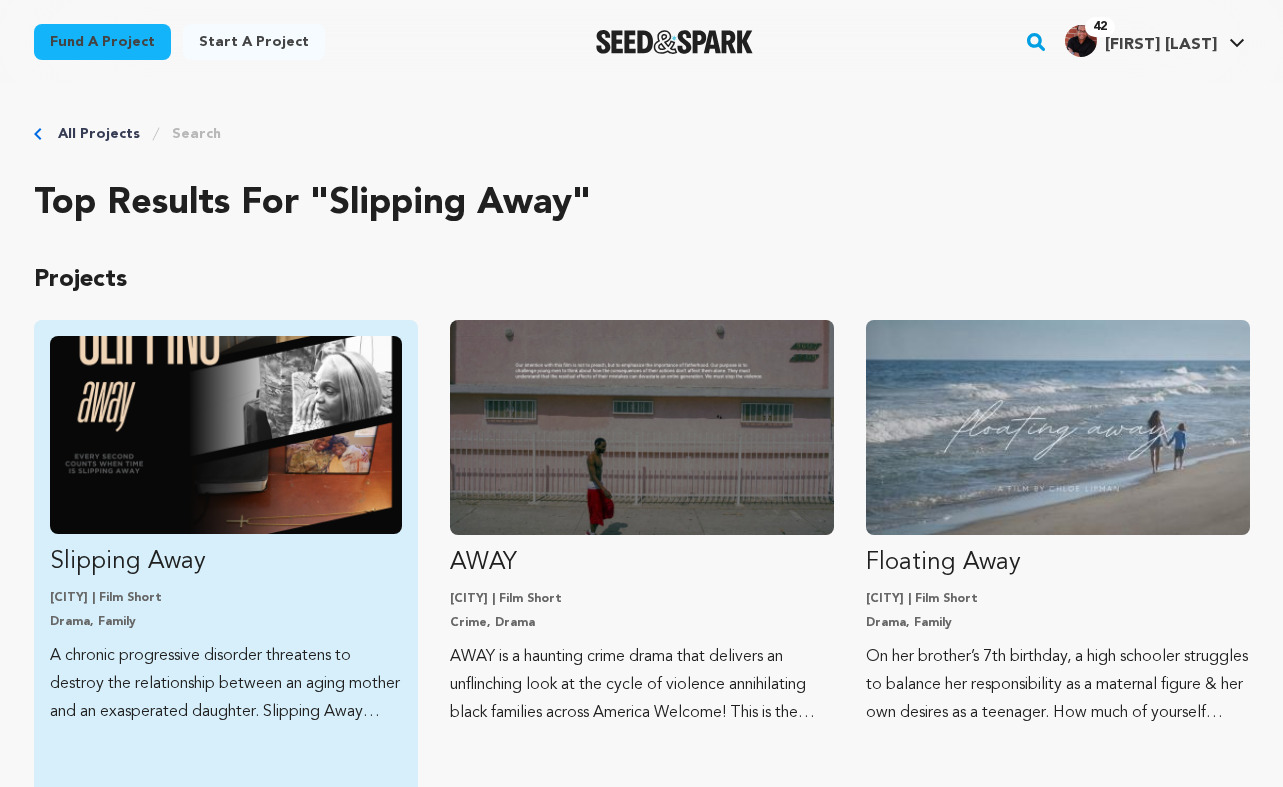 click on "Slipping Away" at bounding box center [226, 562] 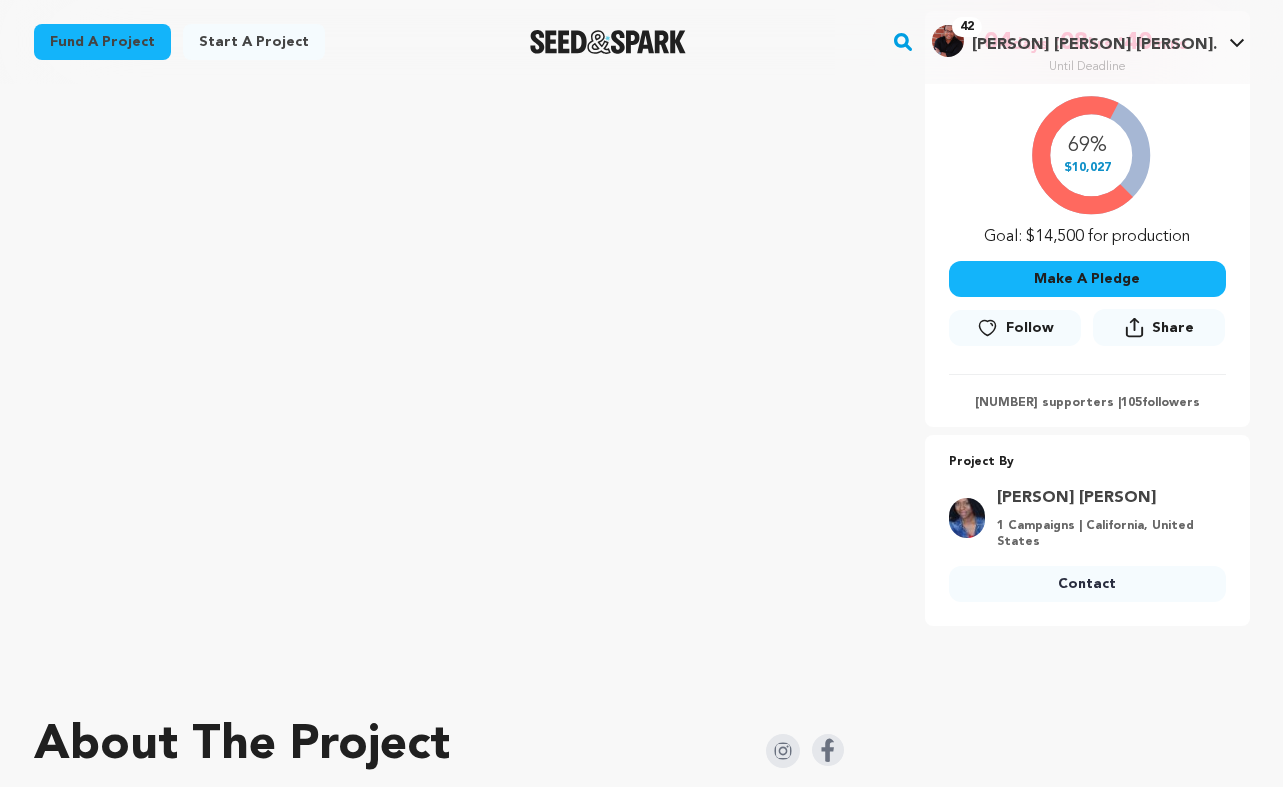 scroll, scrollTop: 354, scrollLeft: 0, axis: vertical 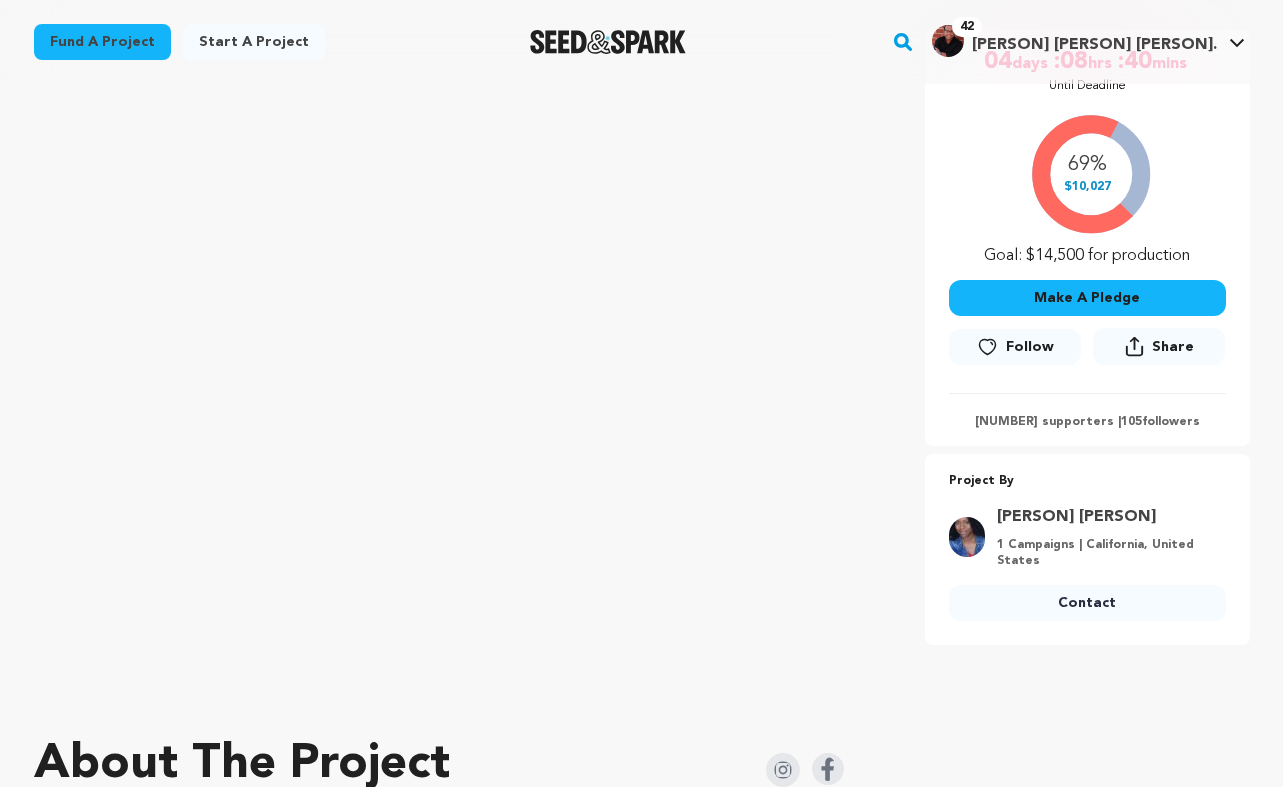 click on "Make A Pledge" at bounding box center [1087, 298] 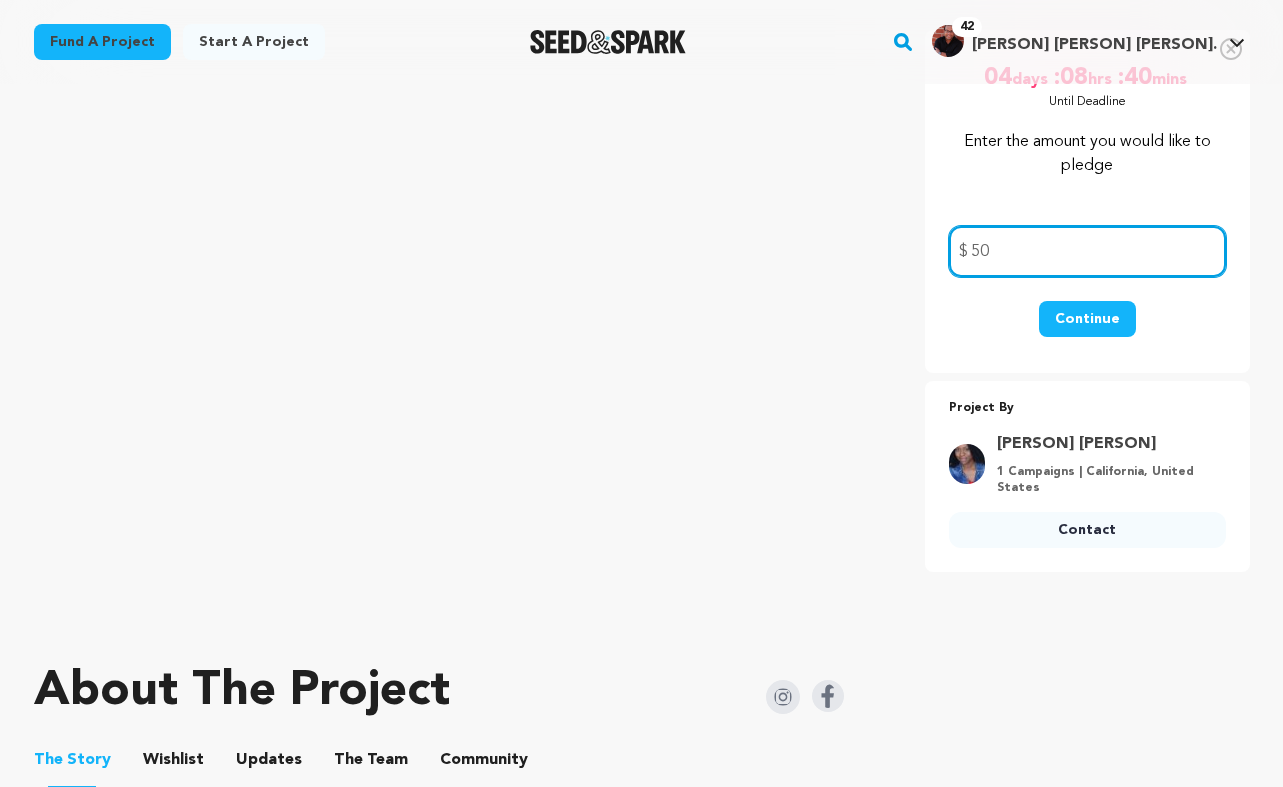 type on "50" 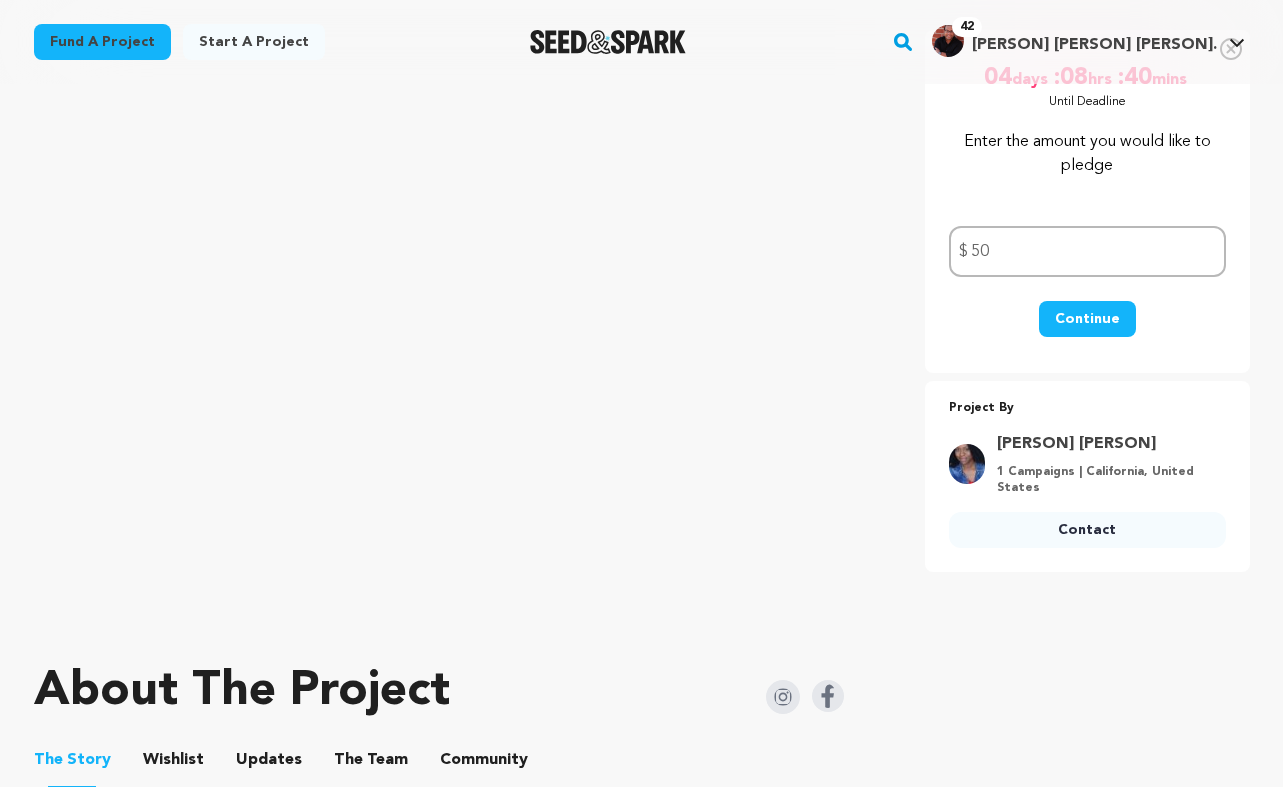 click on "Continue" at bounding box center [1087, 319] 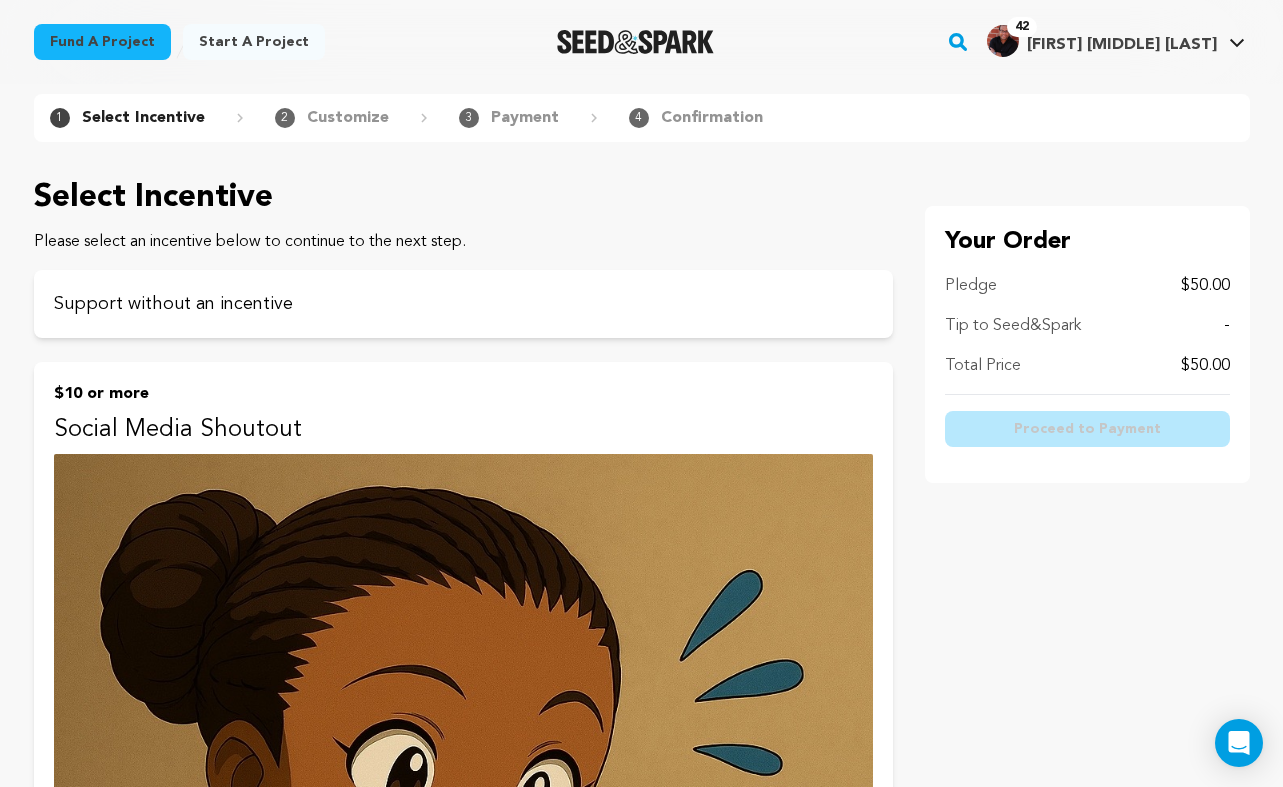 scroll, scrollTop: 13, scrollLeft: 0, axis: vertical 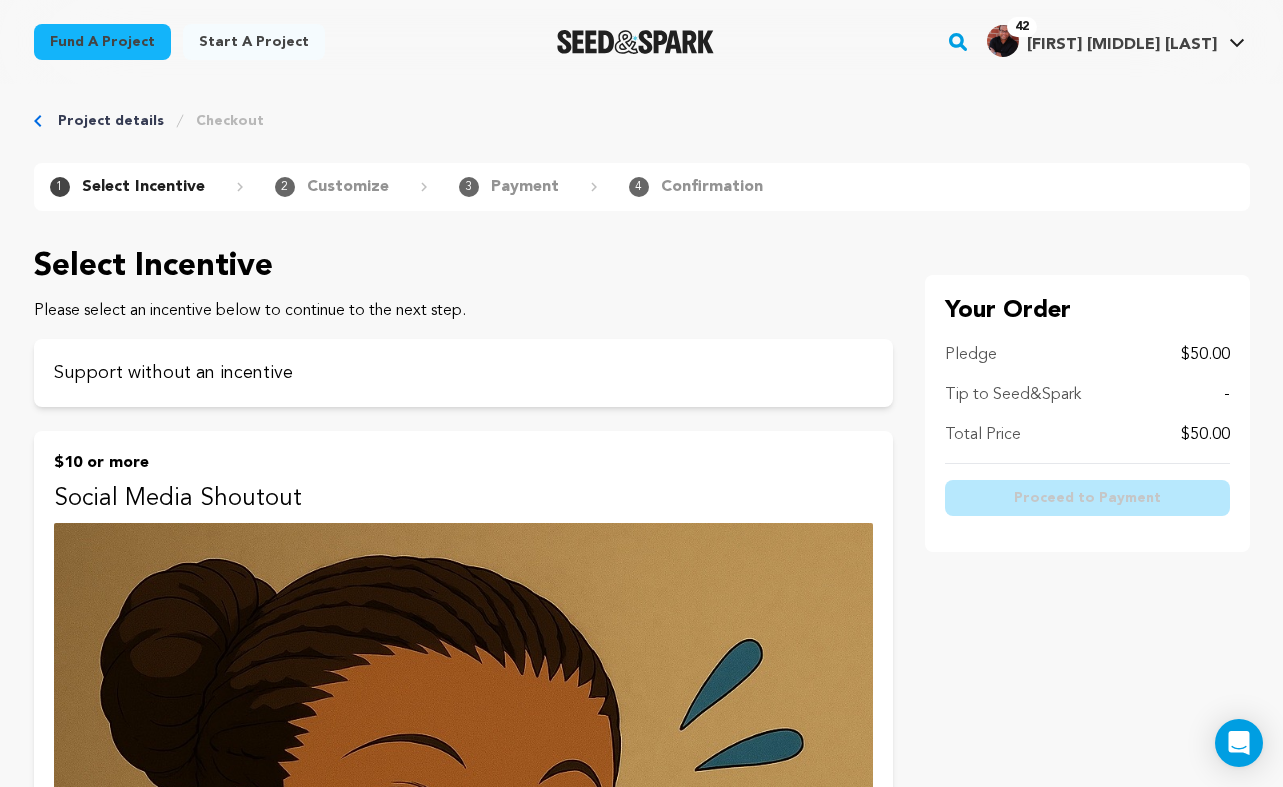 click on "Project details" at bounding box center [111, 121] 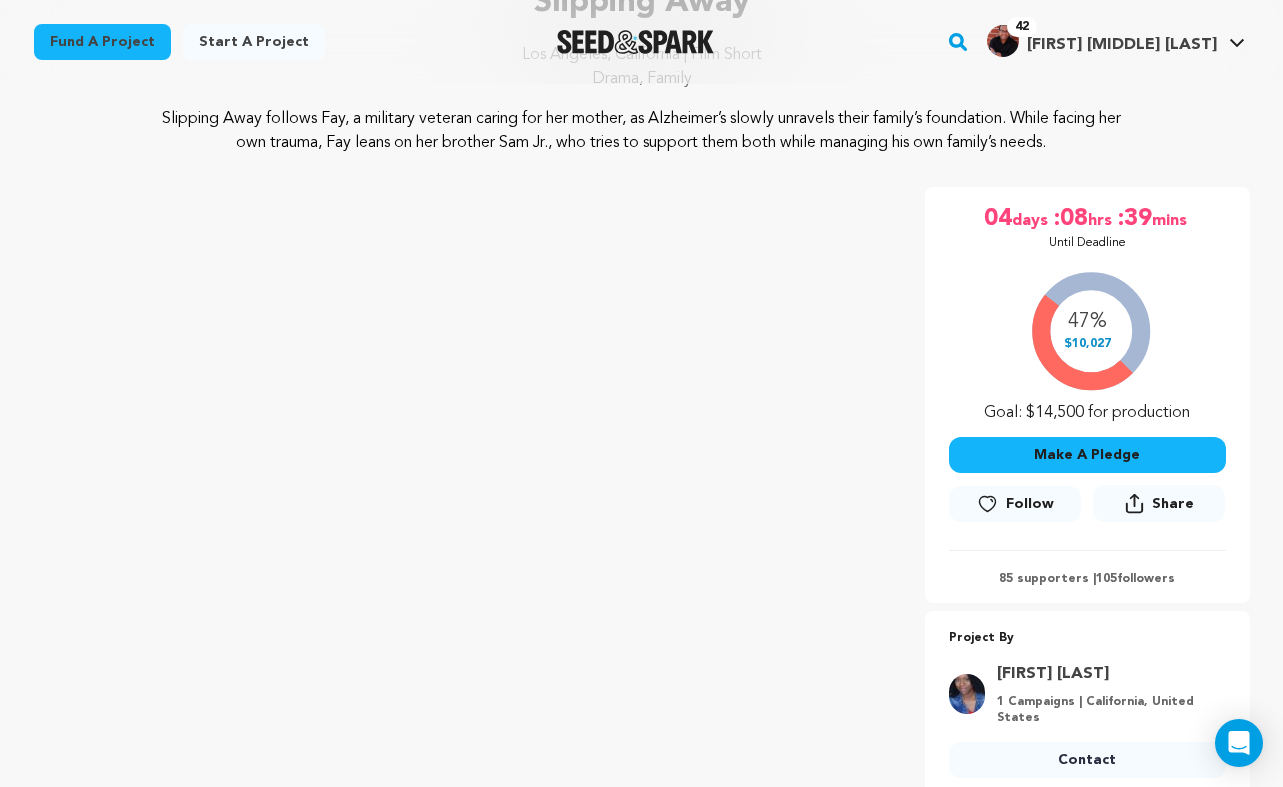 scroll, scrollTop: 211, scrollLeft: 0, axis: vertical 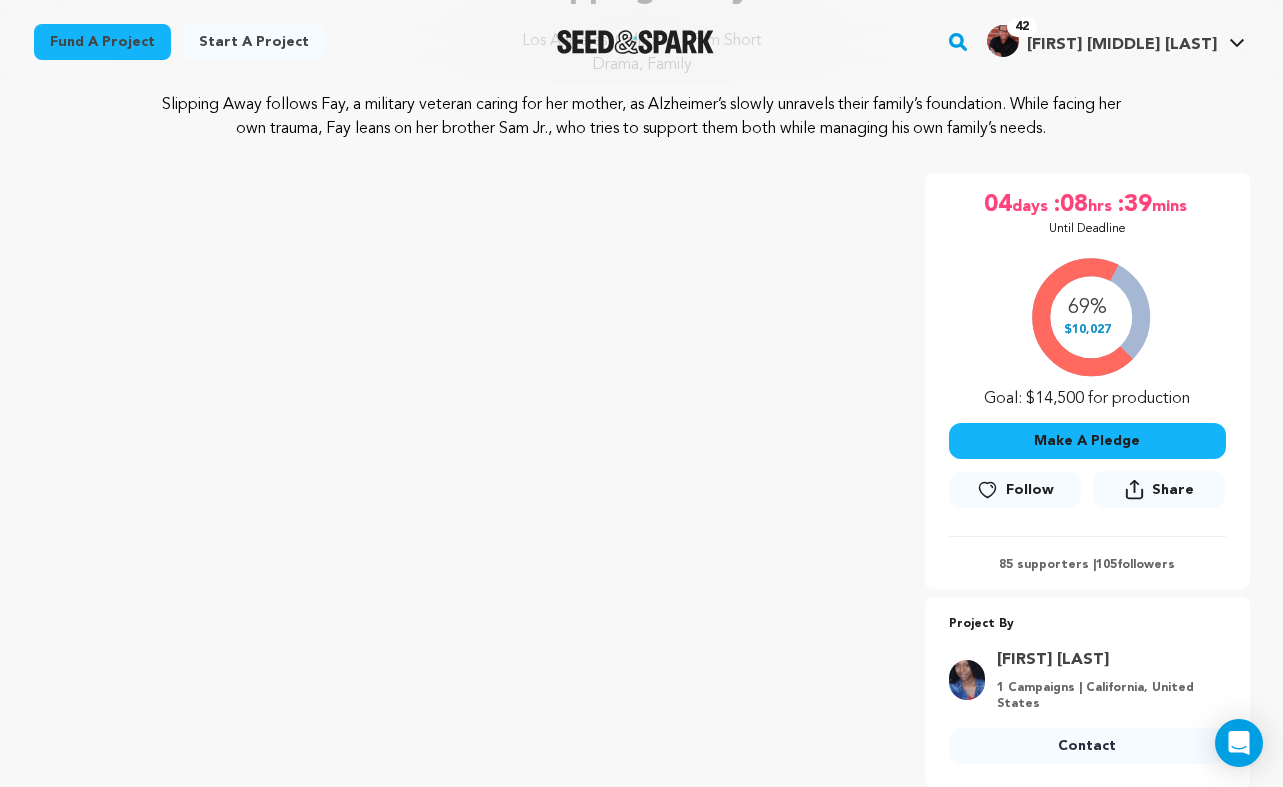 click on "Make A Pledge" at bounding box center (1087, 441) 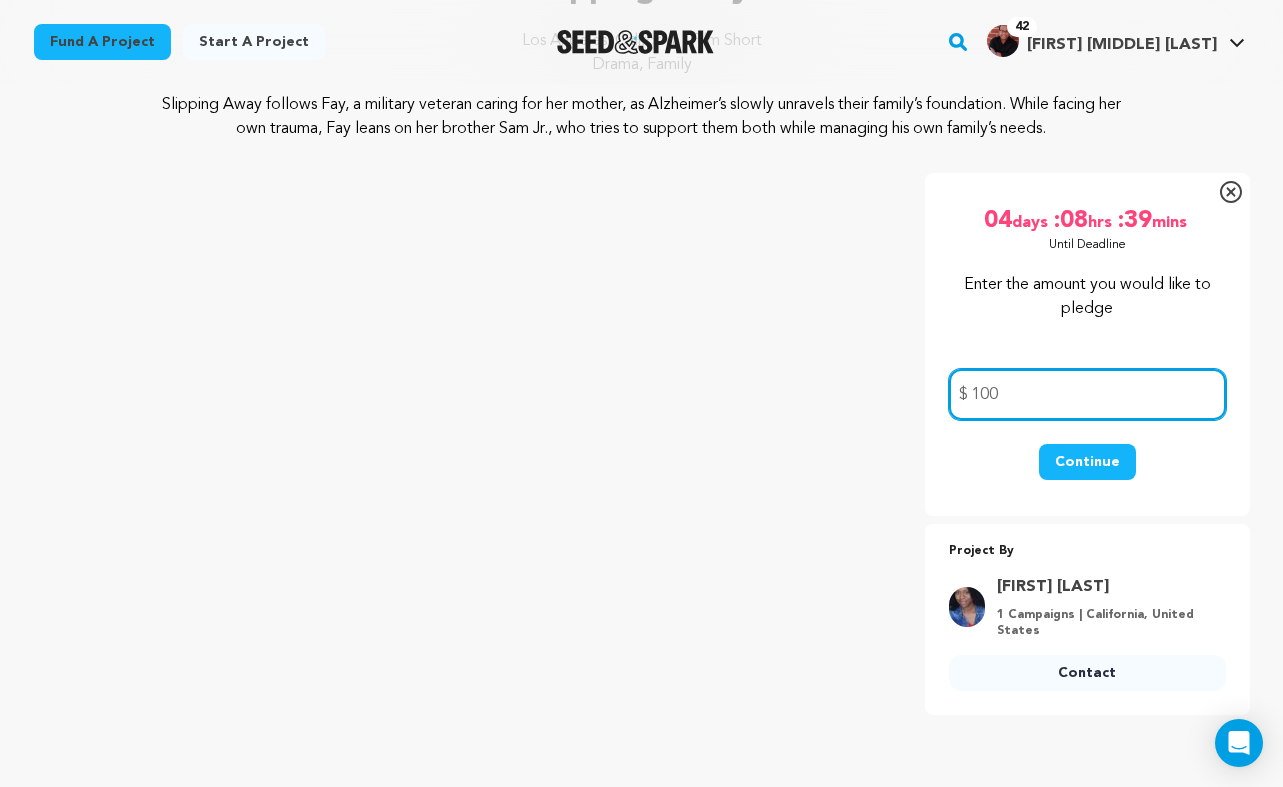 type on "100" 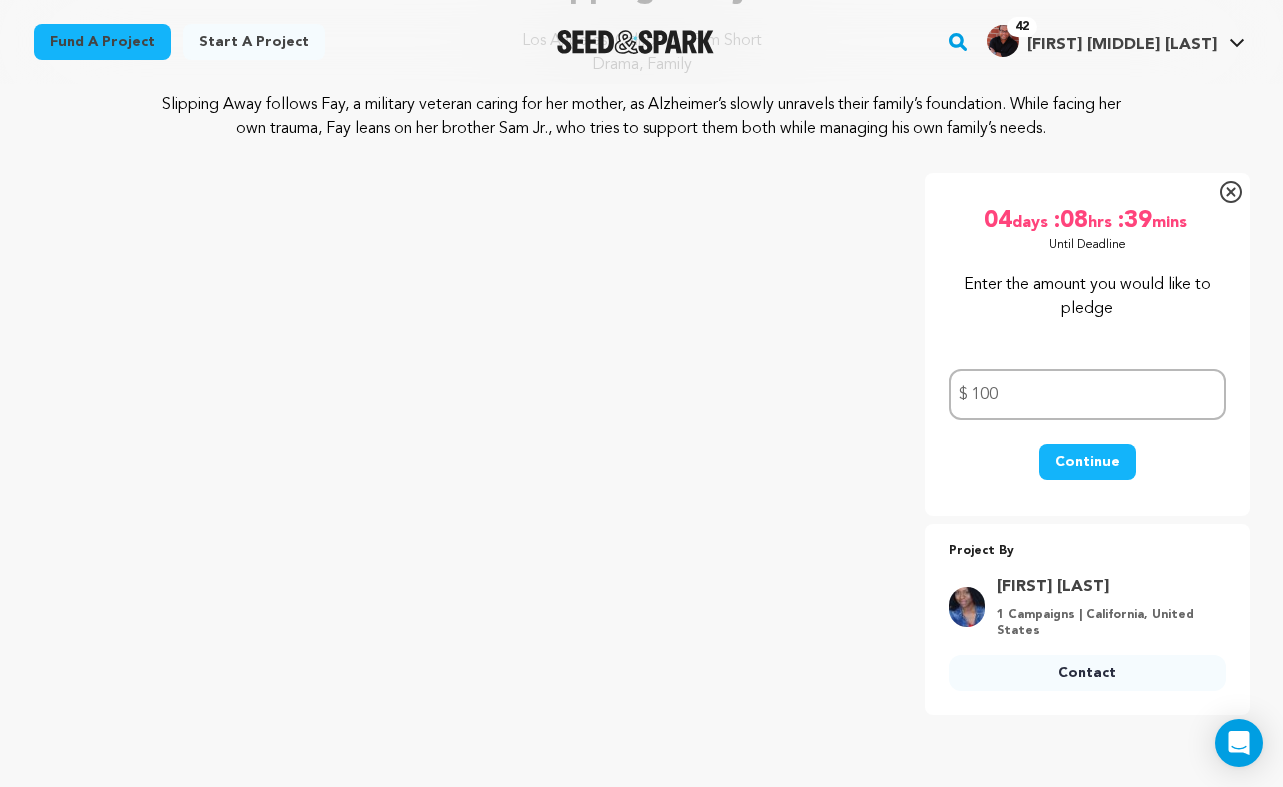 click on "Continue" at bounding box center (1087, 462) 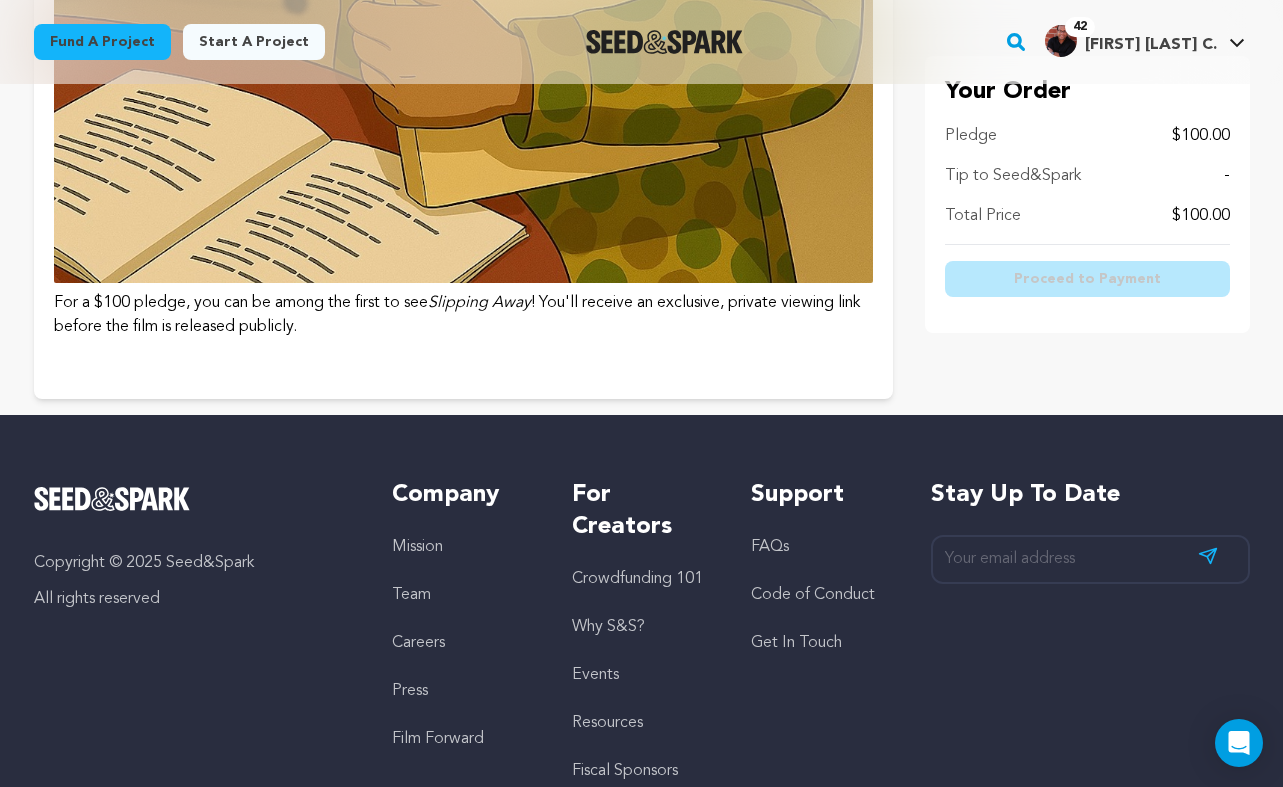 scroll, scrollTop: 4812, scrollLeft: 0, axis: vertical 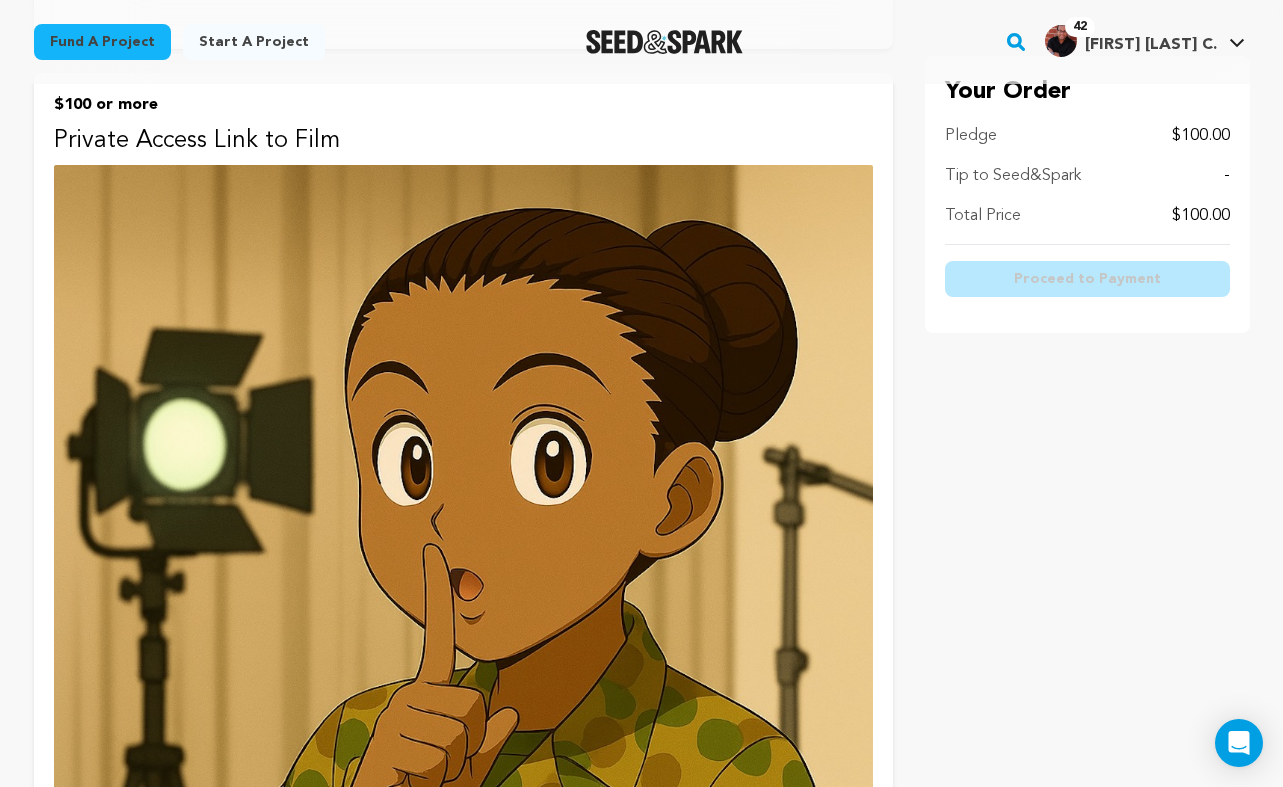 click on "Pledge
$100.00
Tip to Seed&Spark
-
Total Price
$100.00" at bounding box center [1087, 184] 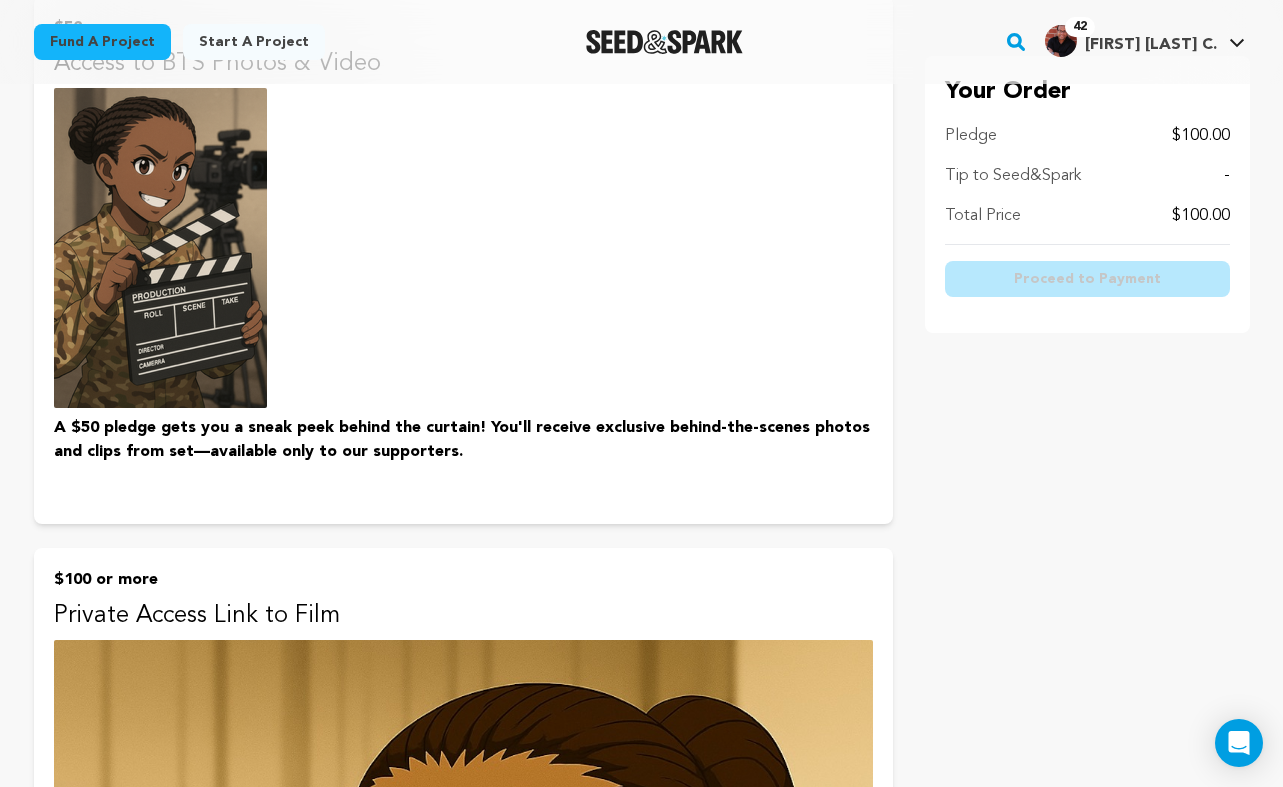scroll, scrollTop: 3199, scrollLeft: 0, axis: vertical 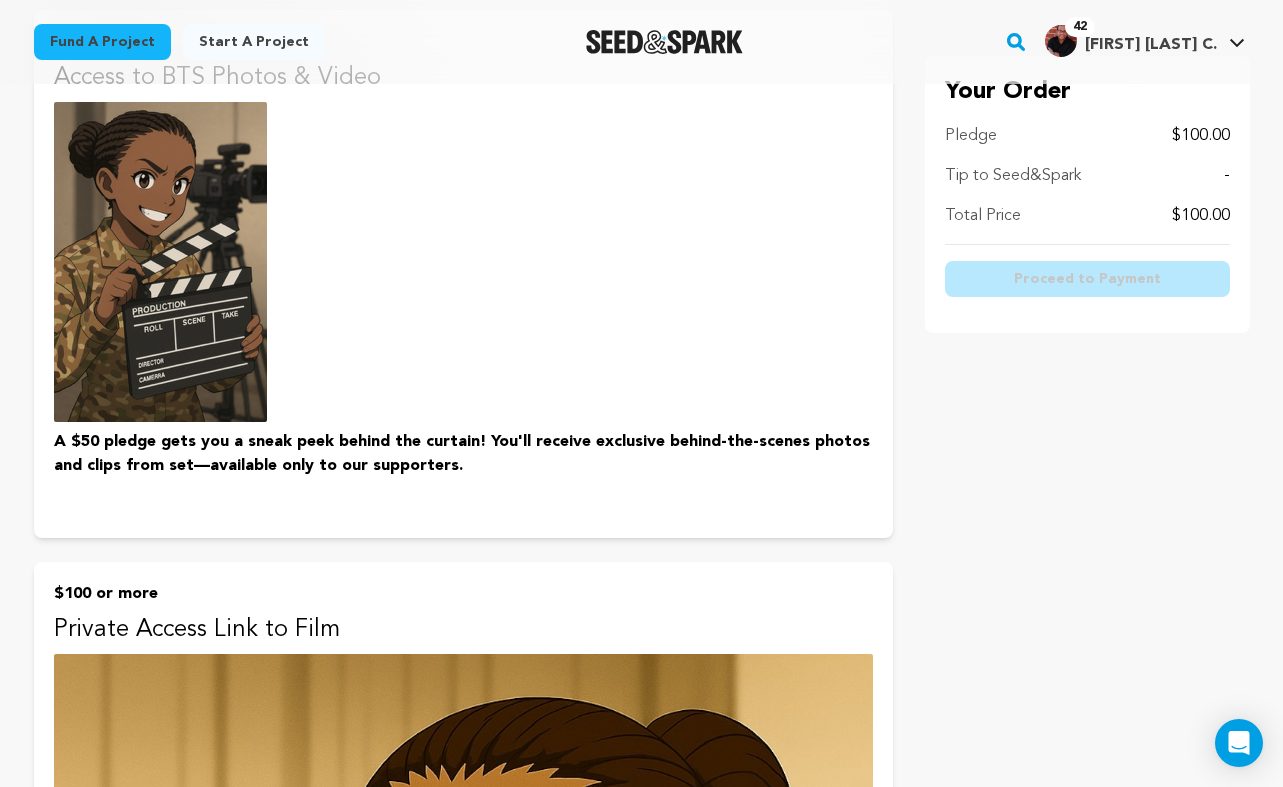 click on "Select Incentive
Please select an incentive below to continue to the
next step.
Support without an incentive
$10
or more
Social Media Shoutout
Slipping Away" at bounding box center [642, -472] 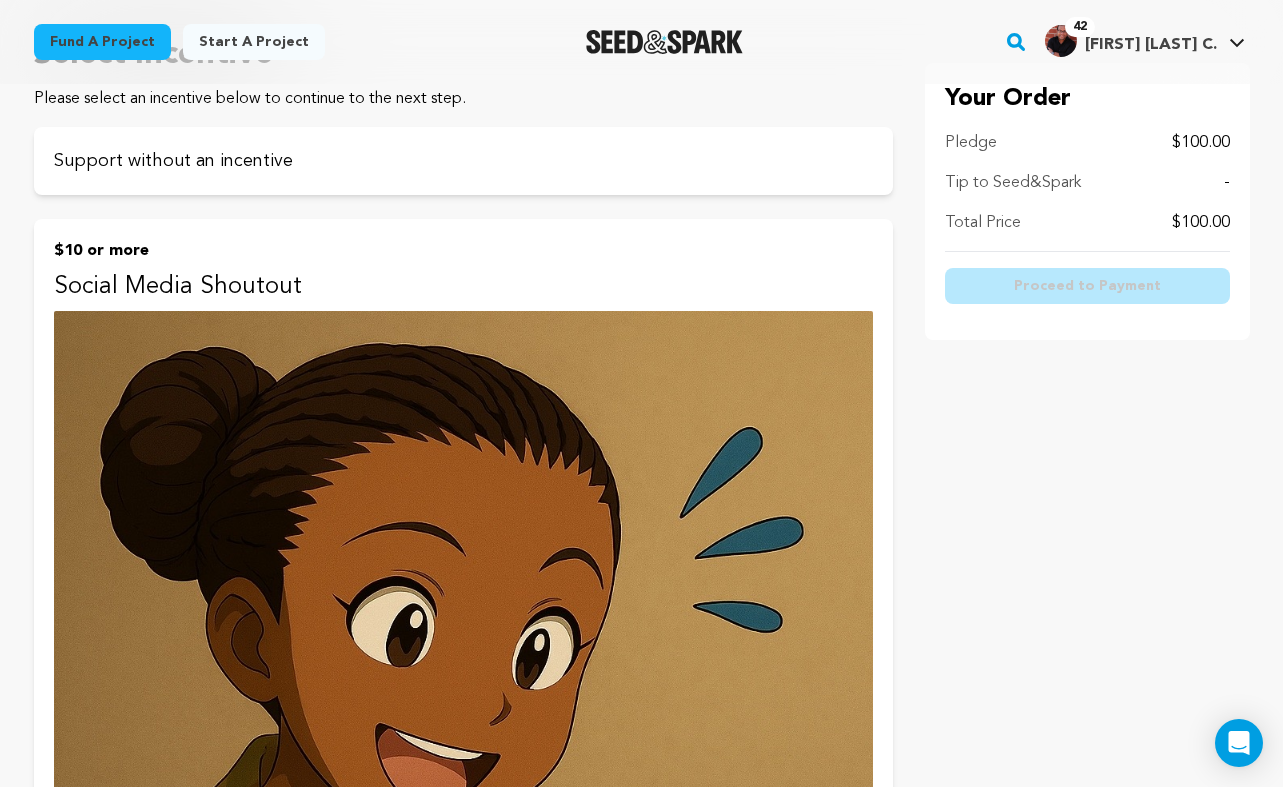 scroll, scrollTop: 0, scrollLeft: 0, axis: both 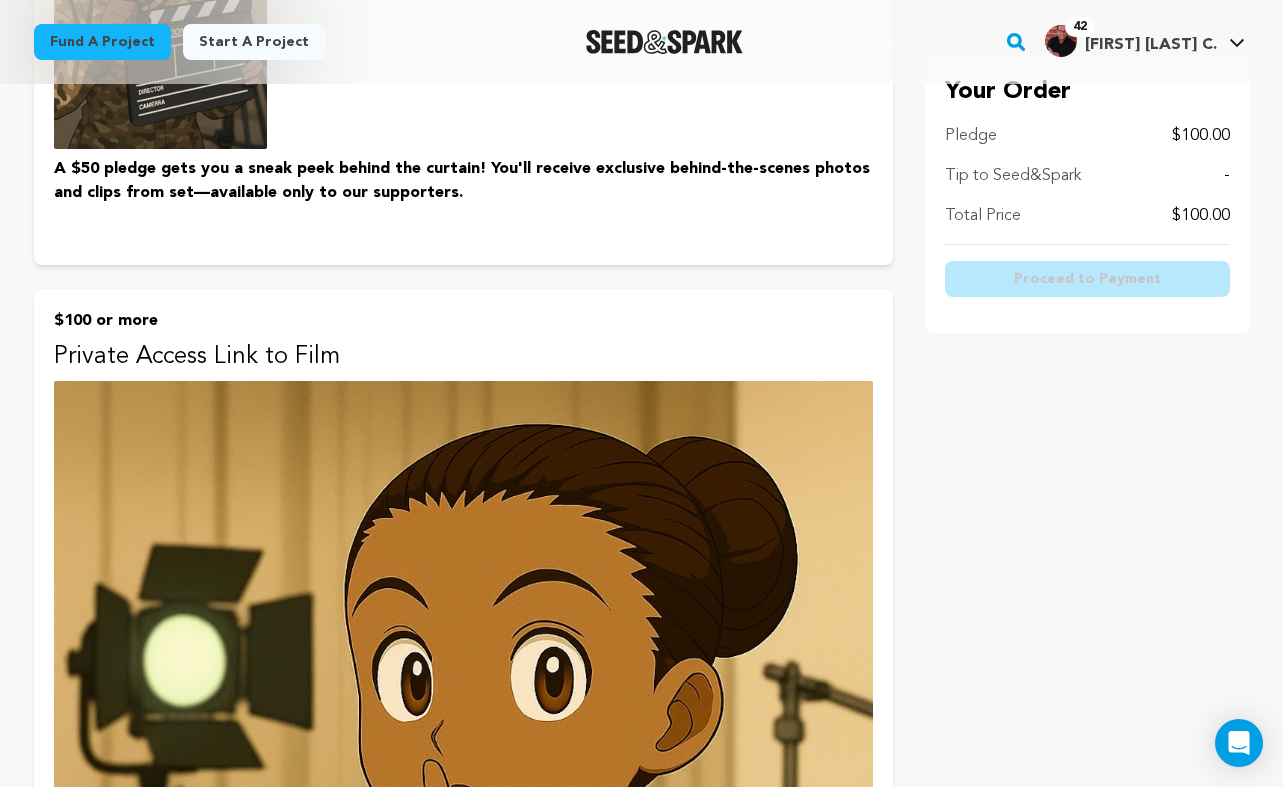 click on "$100
or more" at bounding box center (463, 321) 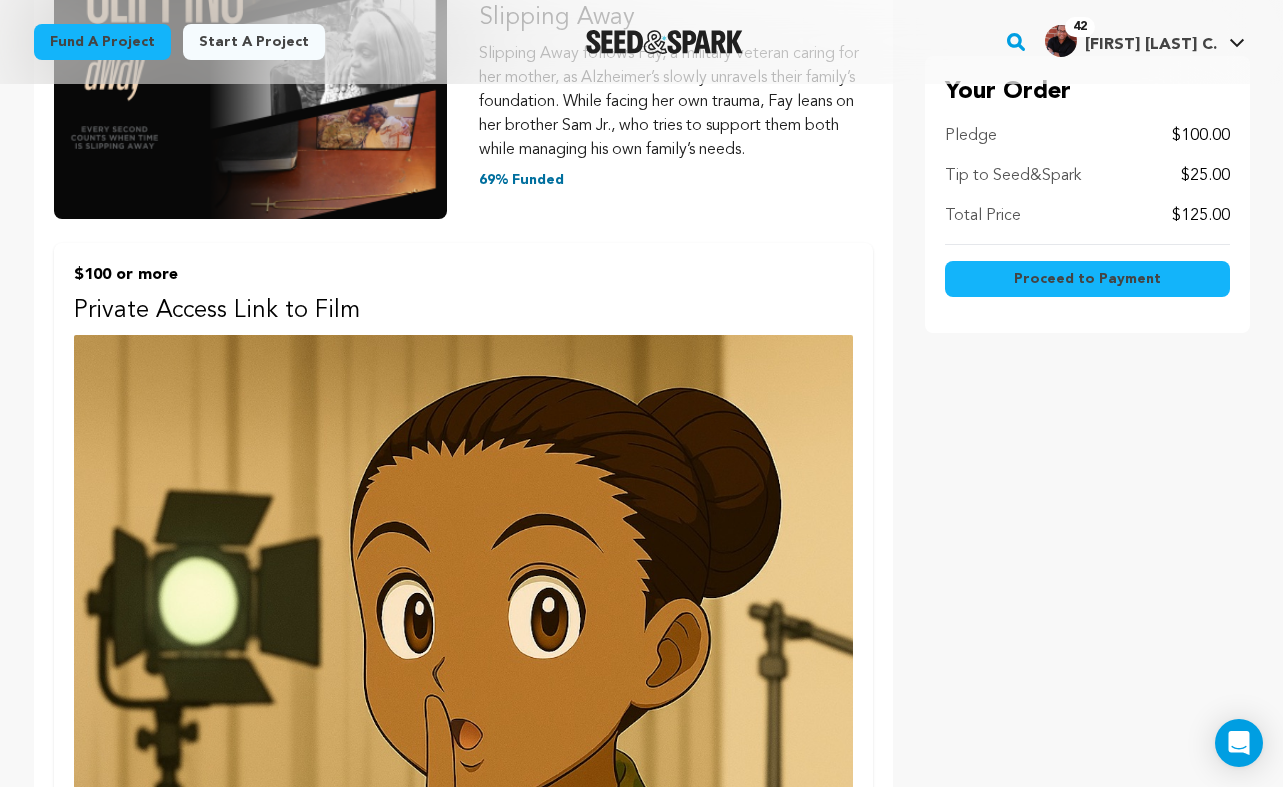 scroll, scrollTop: 0, scrollLeft: 0, axis: both 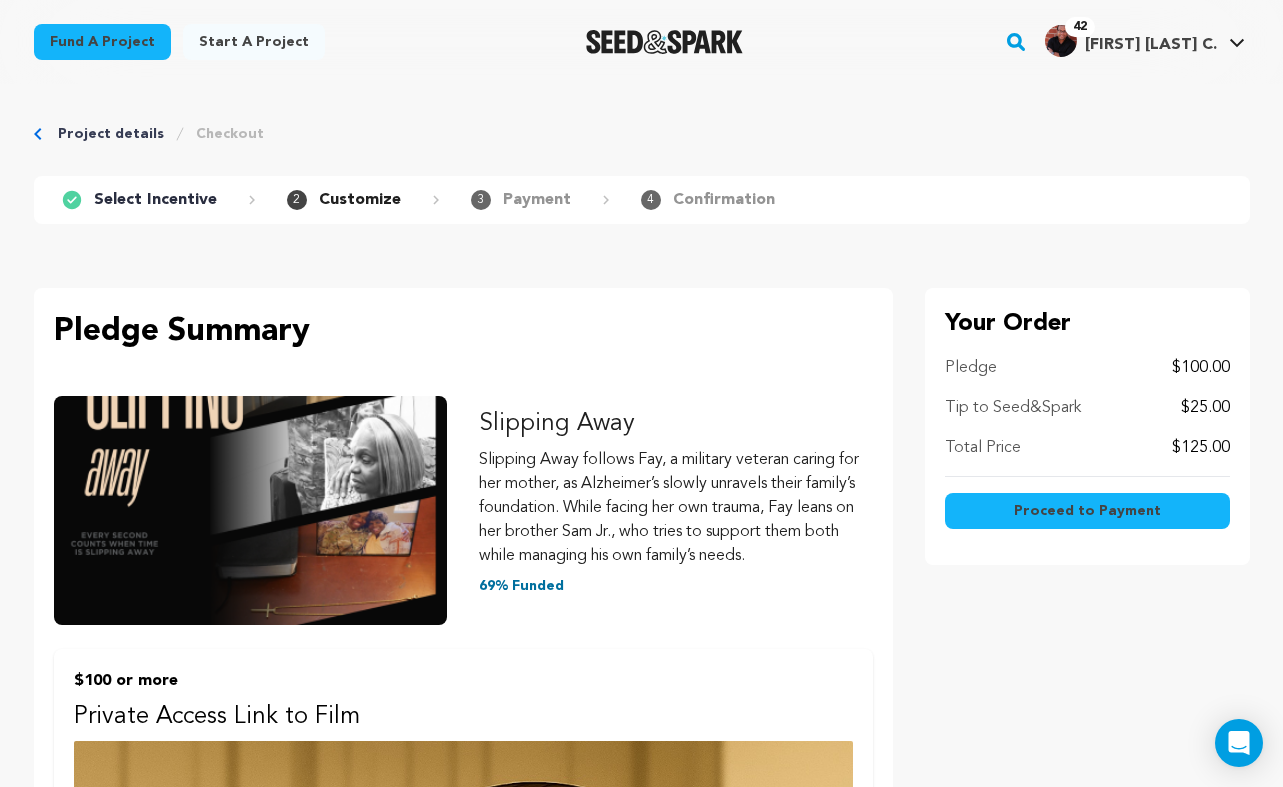 click on "Proceed to Payment" at bounding box center [1087, 511] 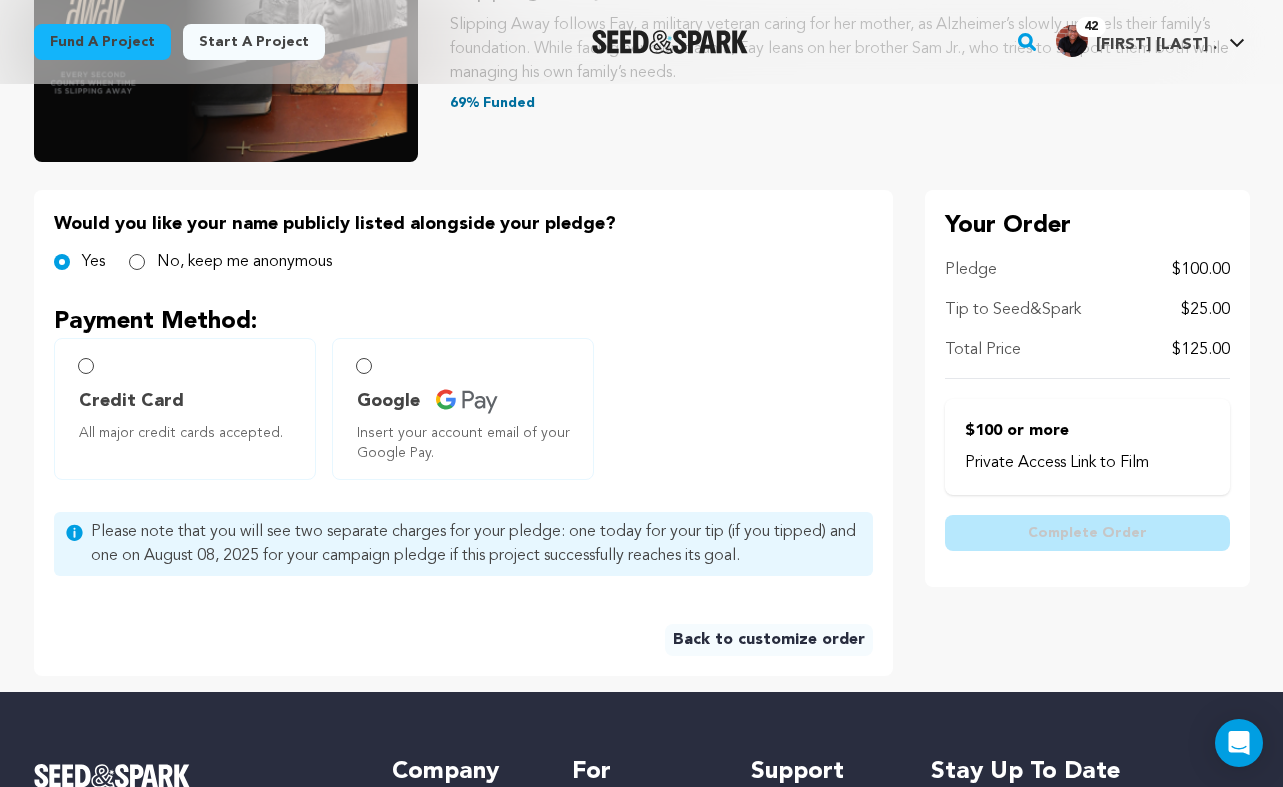 scroll, scrollTop: 356, scrollLeft: 0, axis: vertical 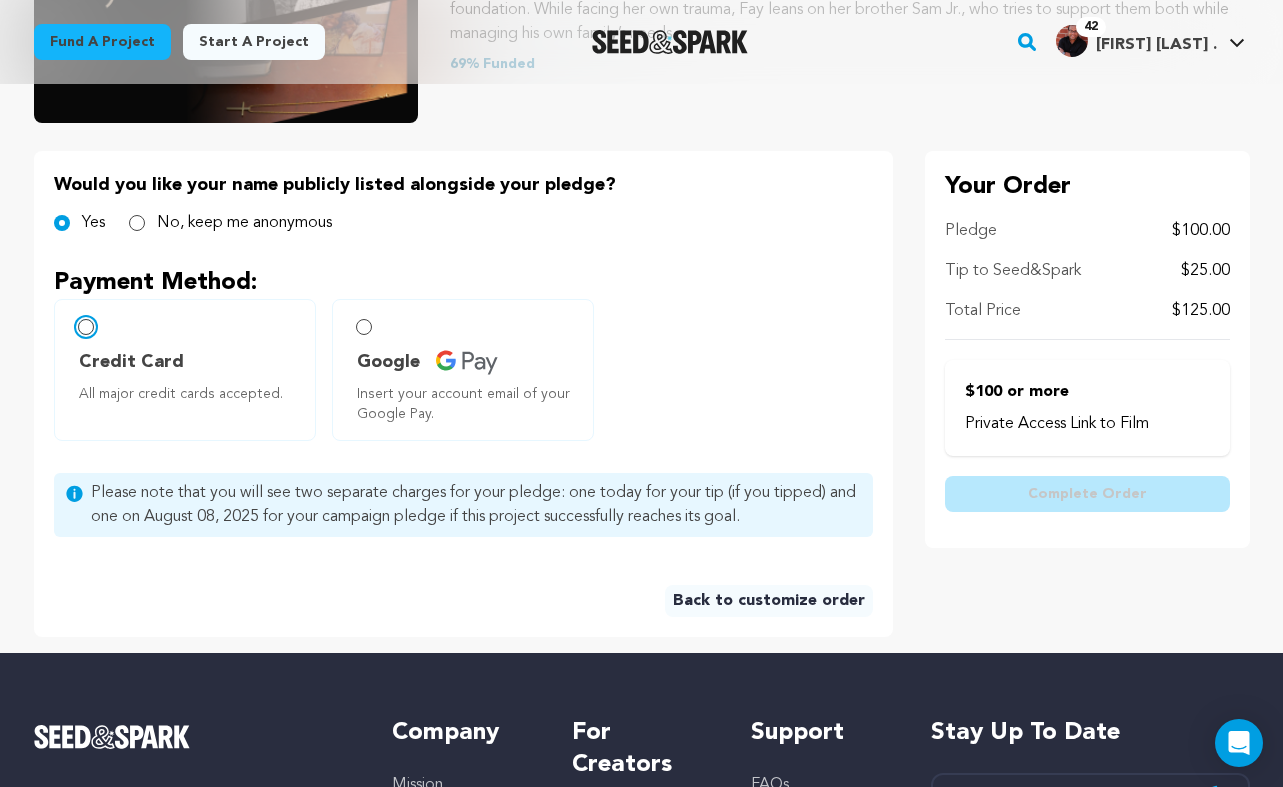 click on "Credit Card
All major credit cards accepted." at bounding box center (86, 327) 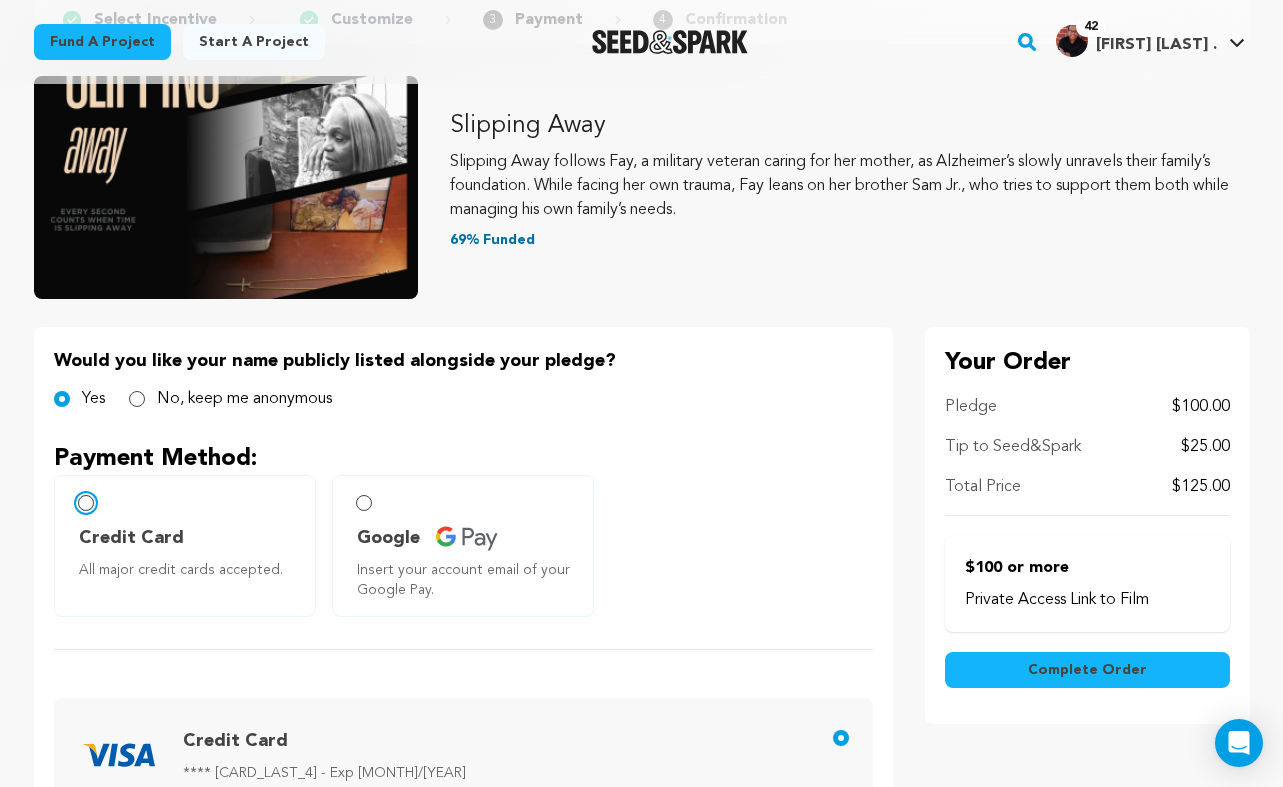 scroll, scrollTop: 189, scrollLeft: 0, axis: vertical 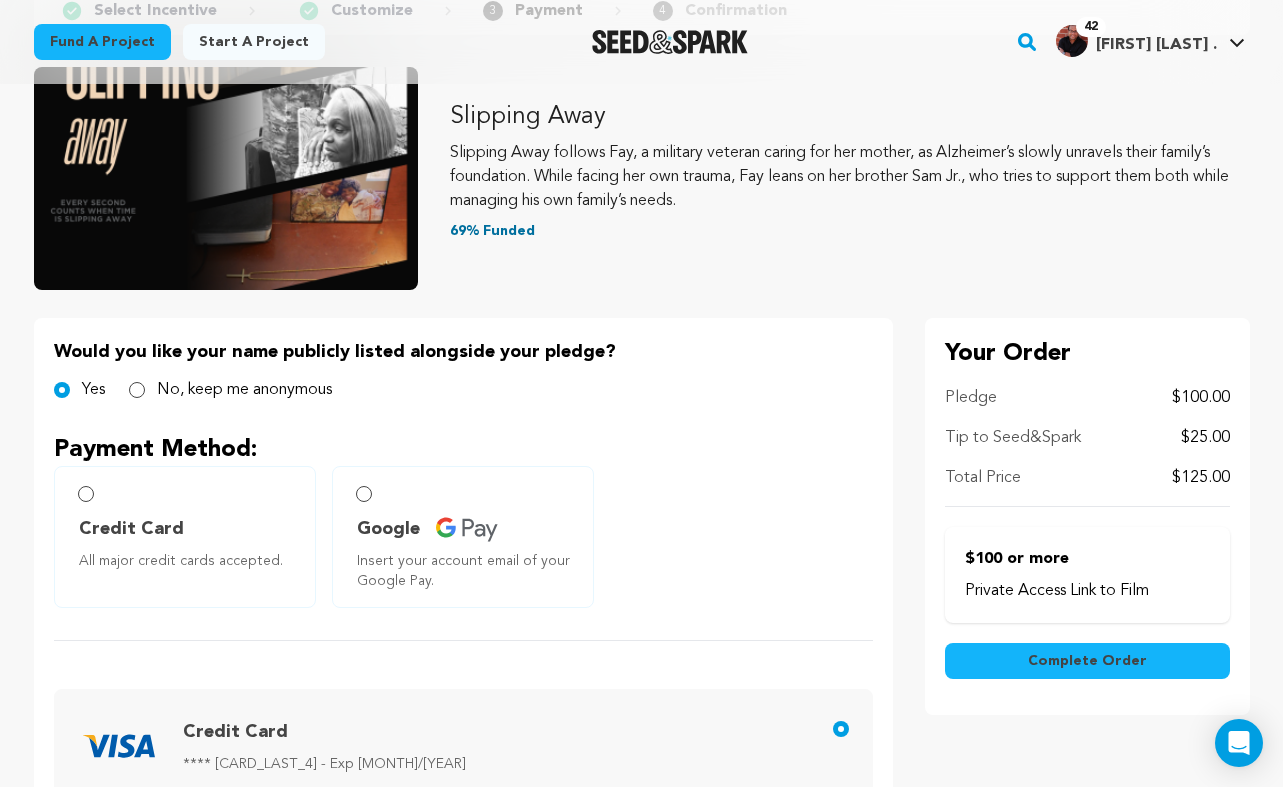 click on "Complete Order" at bounding box center [1087, 661] 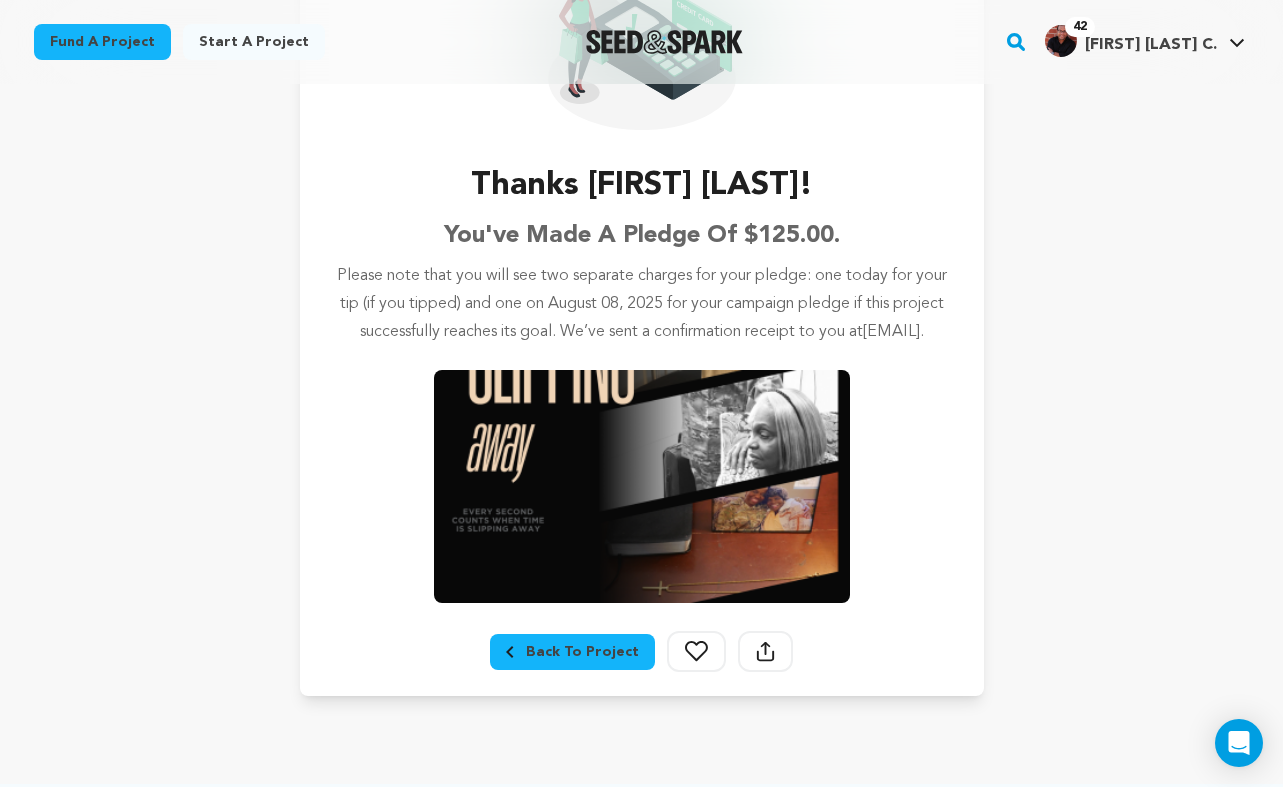 scroll, scrollTop: 180, scrollLeft: 0, axis: vertical 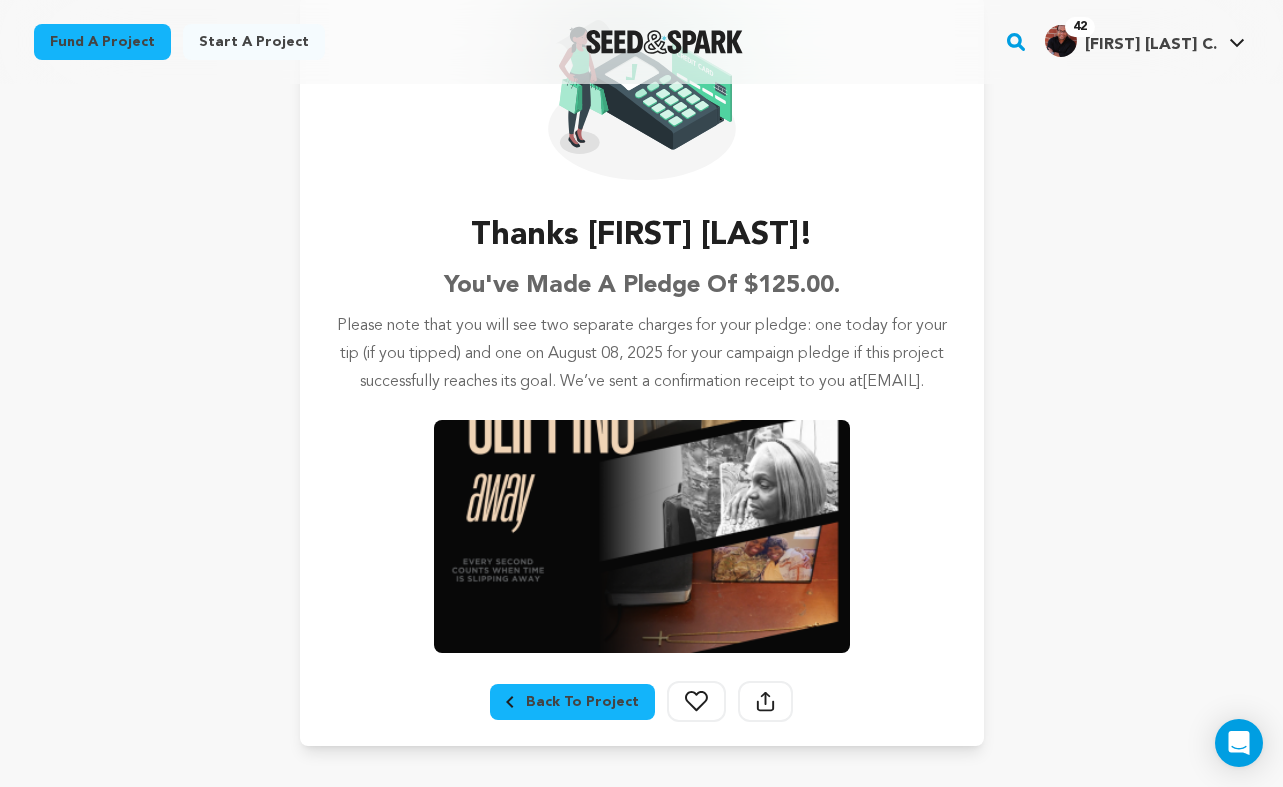 click on "Thanks [FIRST] [LAST]!
You've made a pledge
of $125.00.
Please note that you will see two separate charges for your pledge:
one today for your tip (if you tipped) and one on August 08, 2025
for your campaign pledge if this project successfully reaches its goal.
We’ve sent a confirmation receipt to you at [EMAIL]" at bounding box center [642, 345] 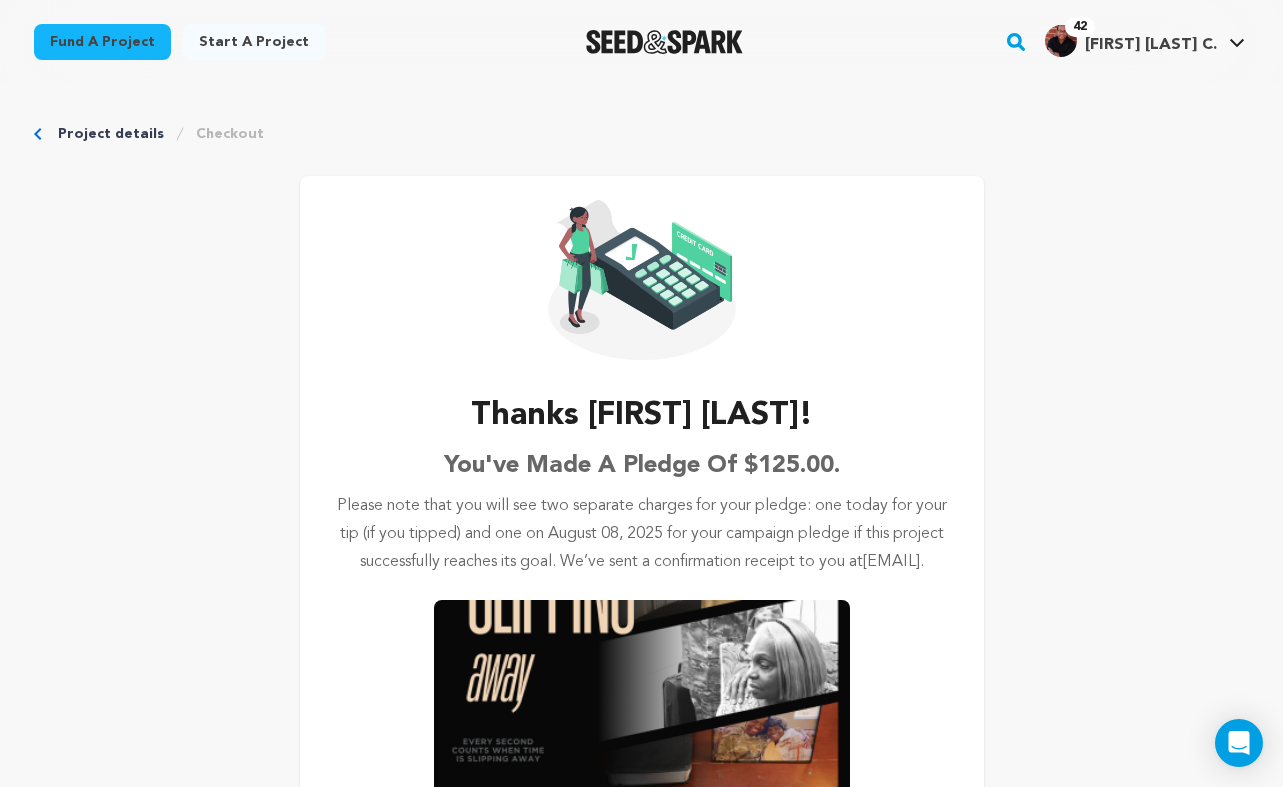 scroll, scrollTop: 360, scrollLeft: 0, axis: vertical 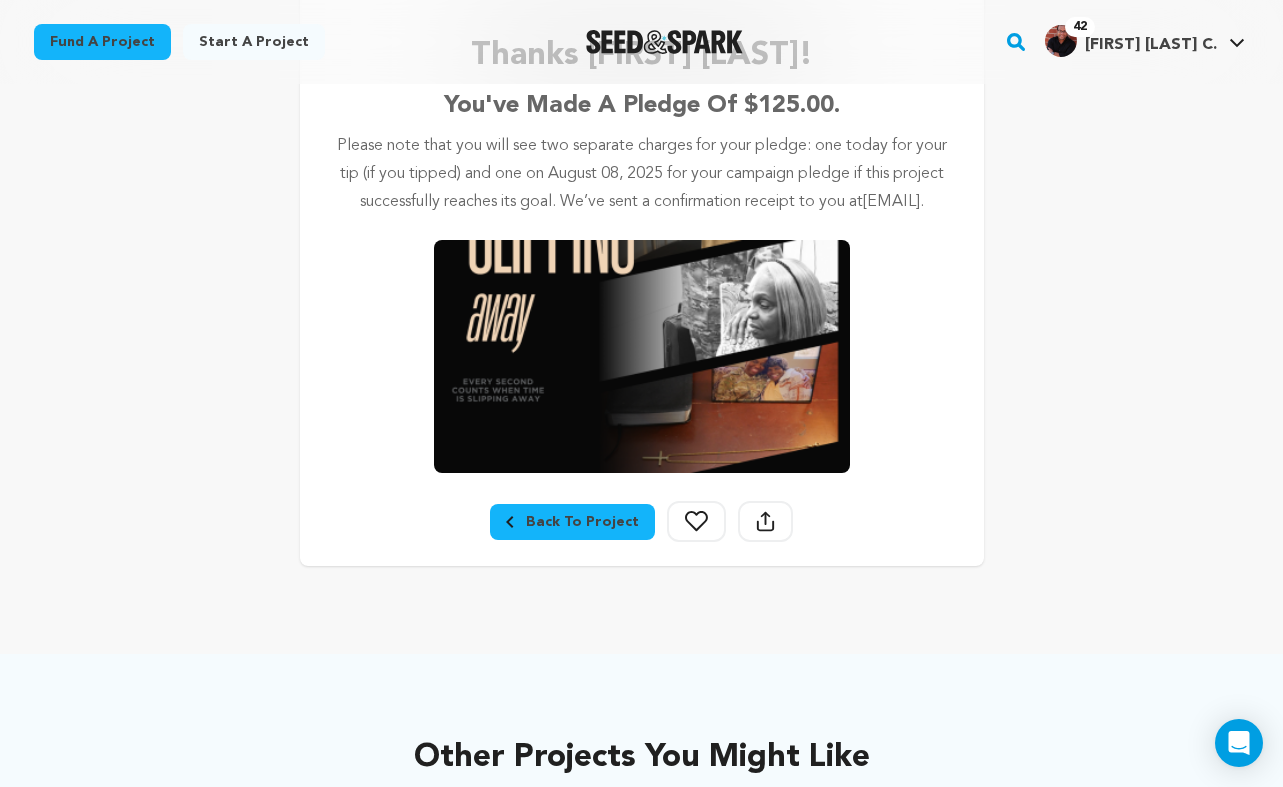 click on "Back To Project" at bounding box center (572, 522) 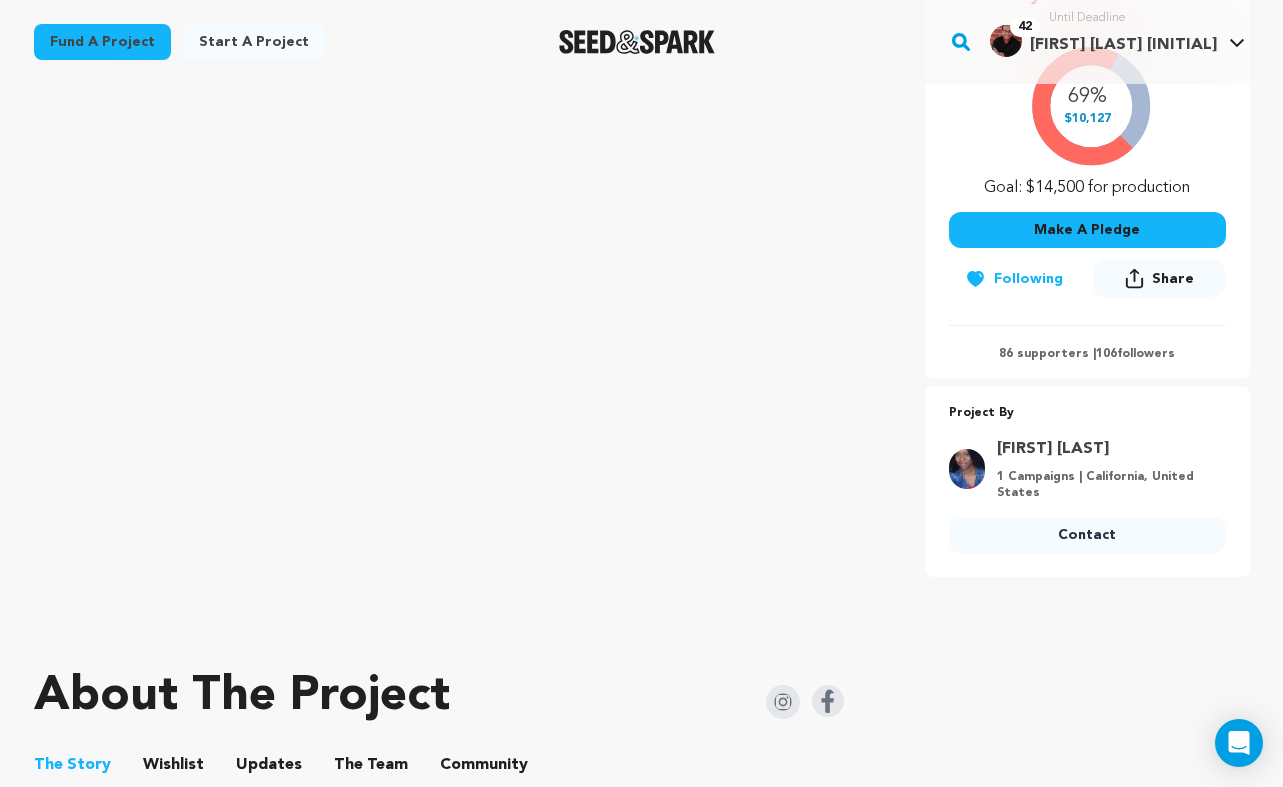 scroll, scrollTop: 630, scrollLeft: 0, axis: vertical 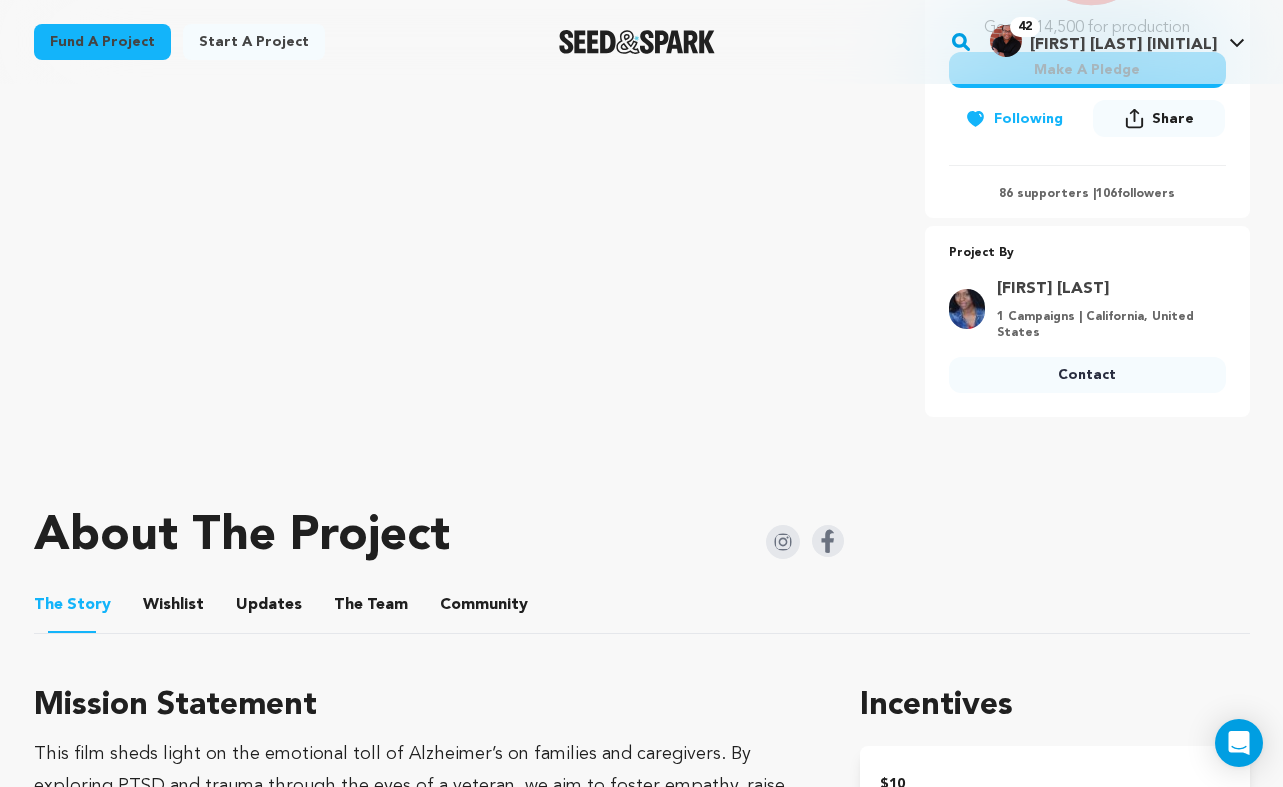 click on "The Team" at bounding box center (371, 609) 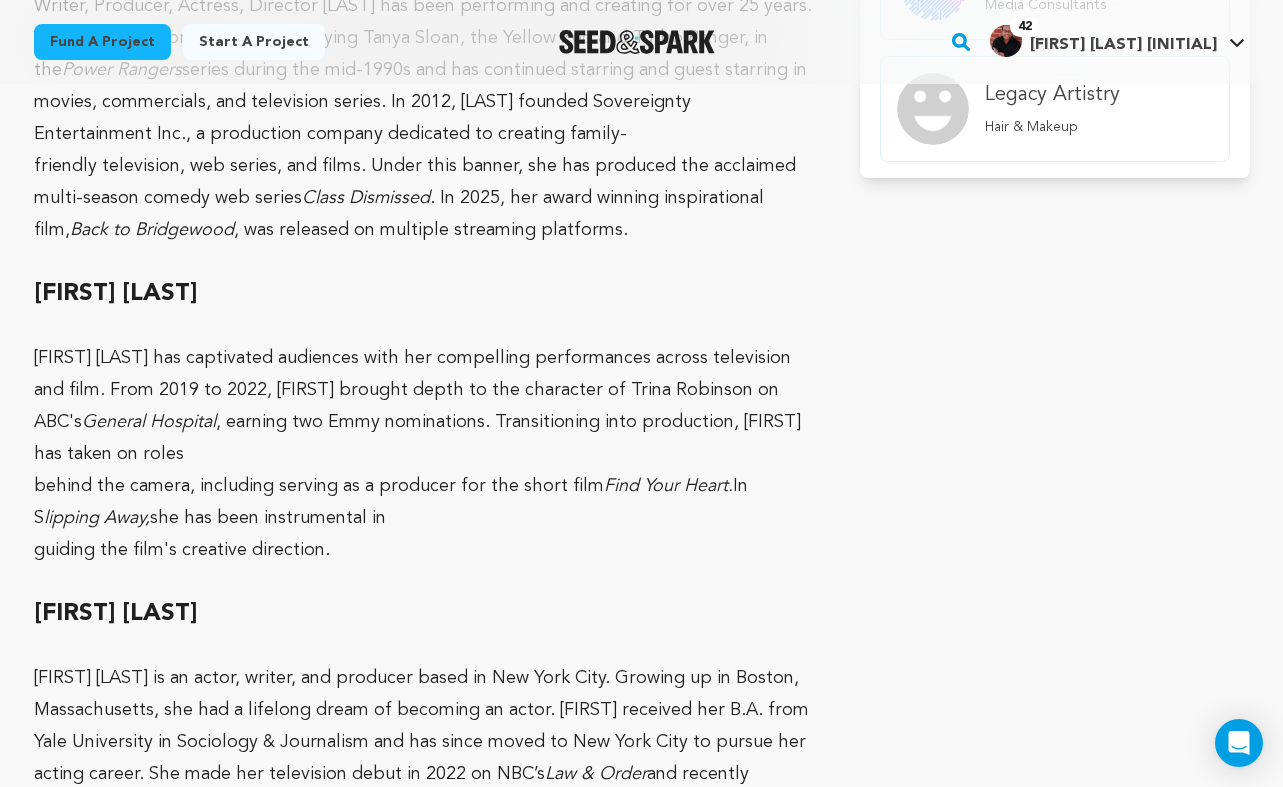 scroll, scrollTop: 2231, scrollLeft: 0, axis: vertical 